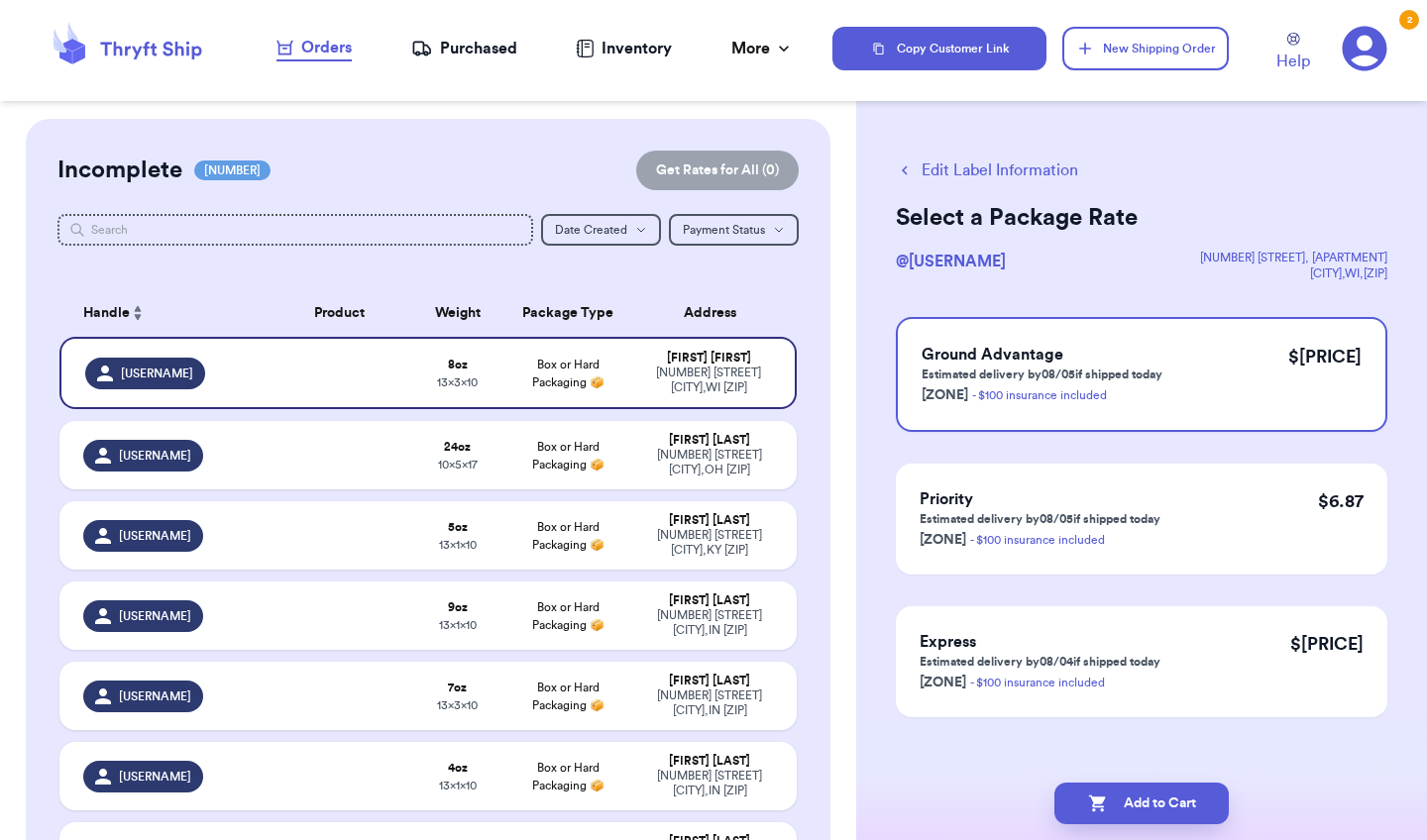 scroll, scrollTop: 0, scrollLeft: 0, axis: both 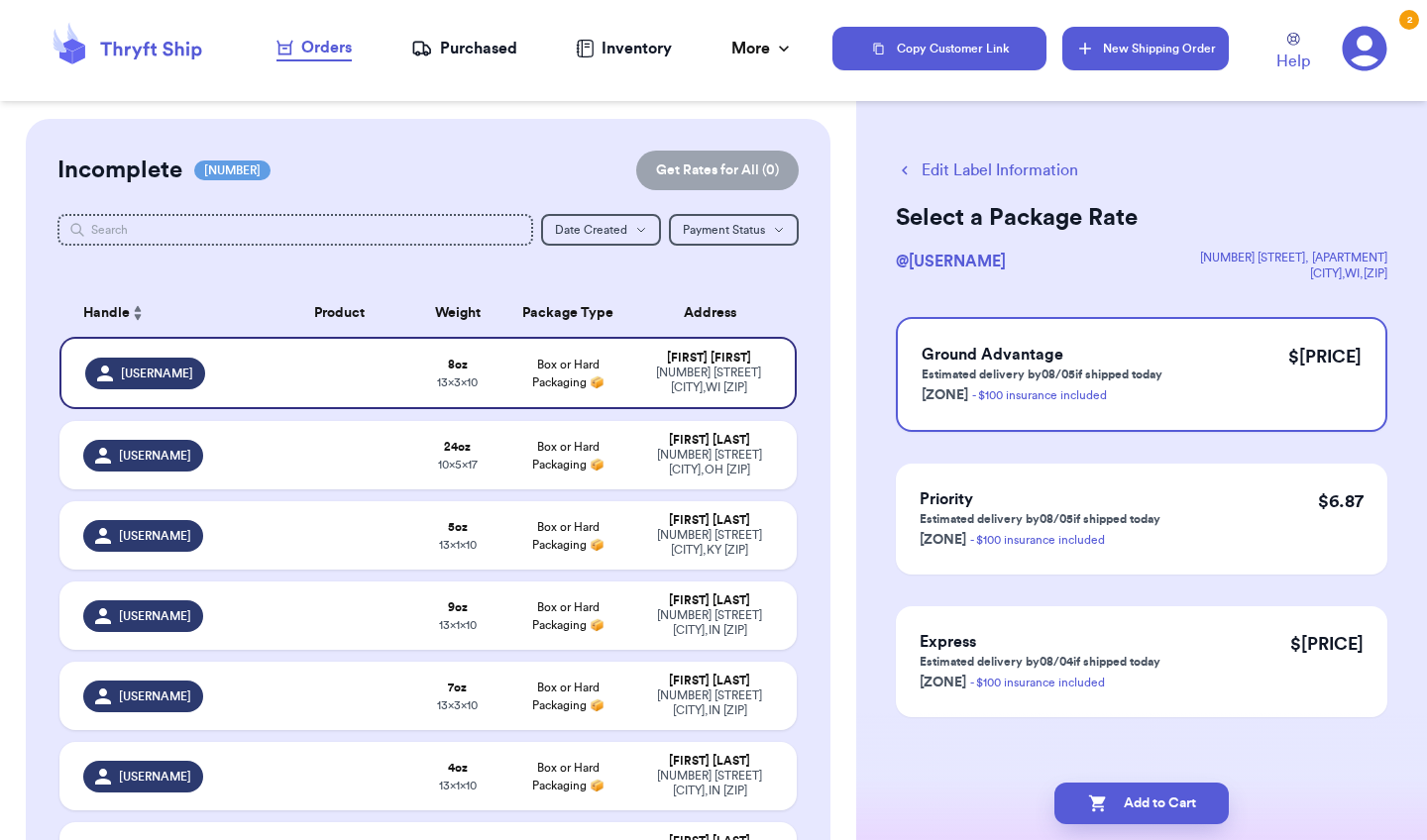 click on "New Shipping Order" at bounding box center (1146, 49) 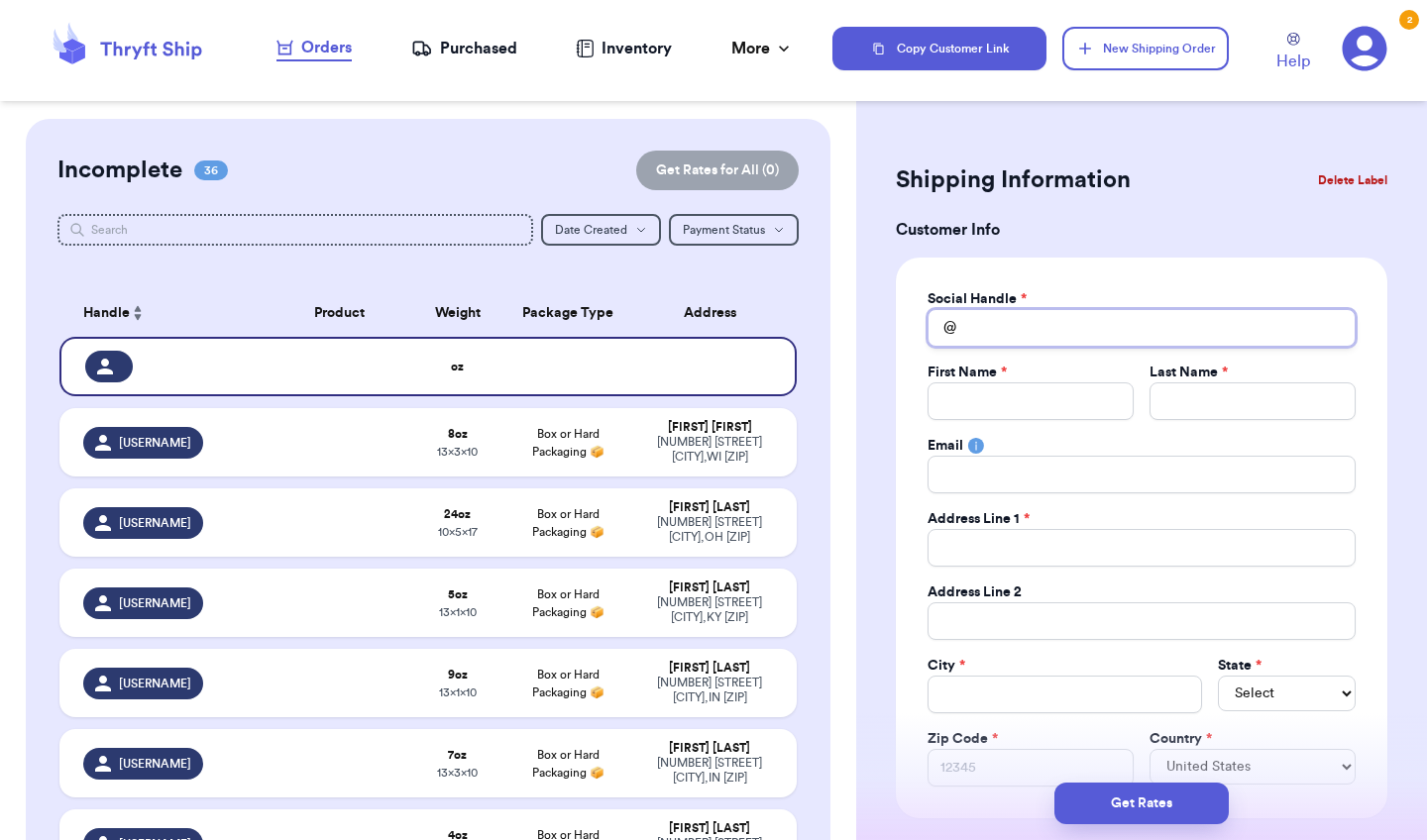 type 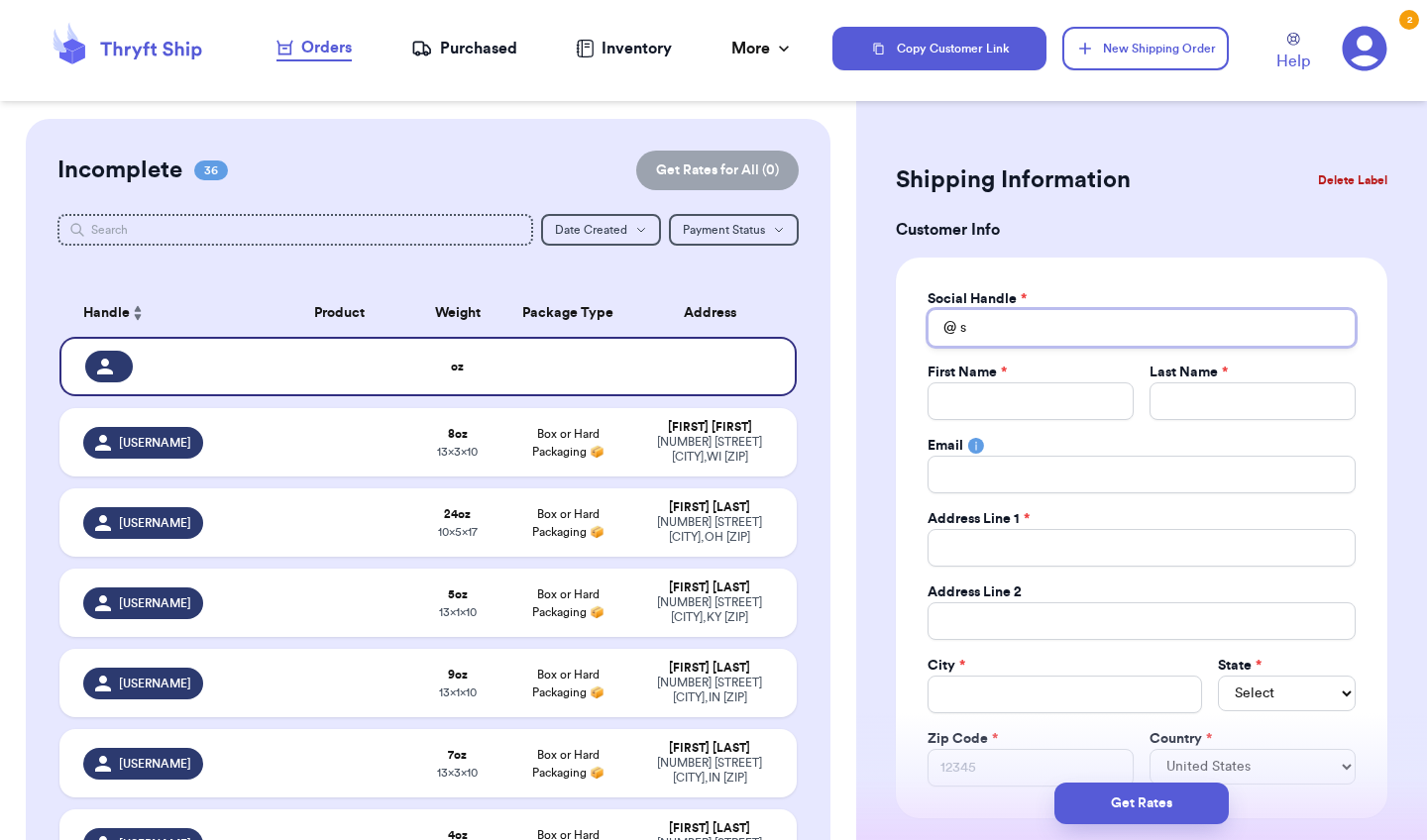 type 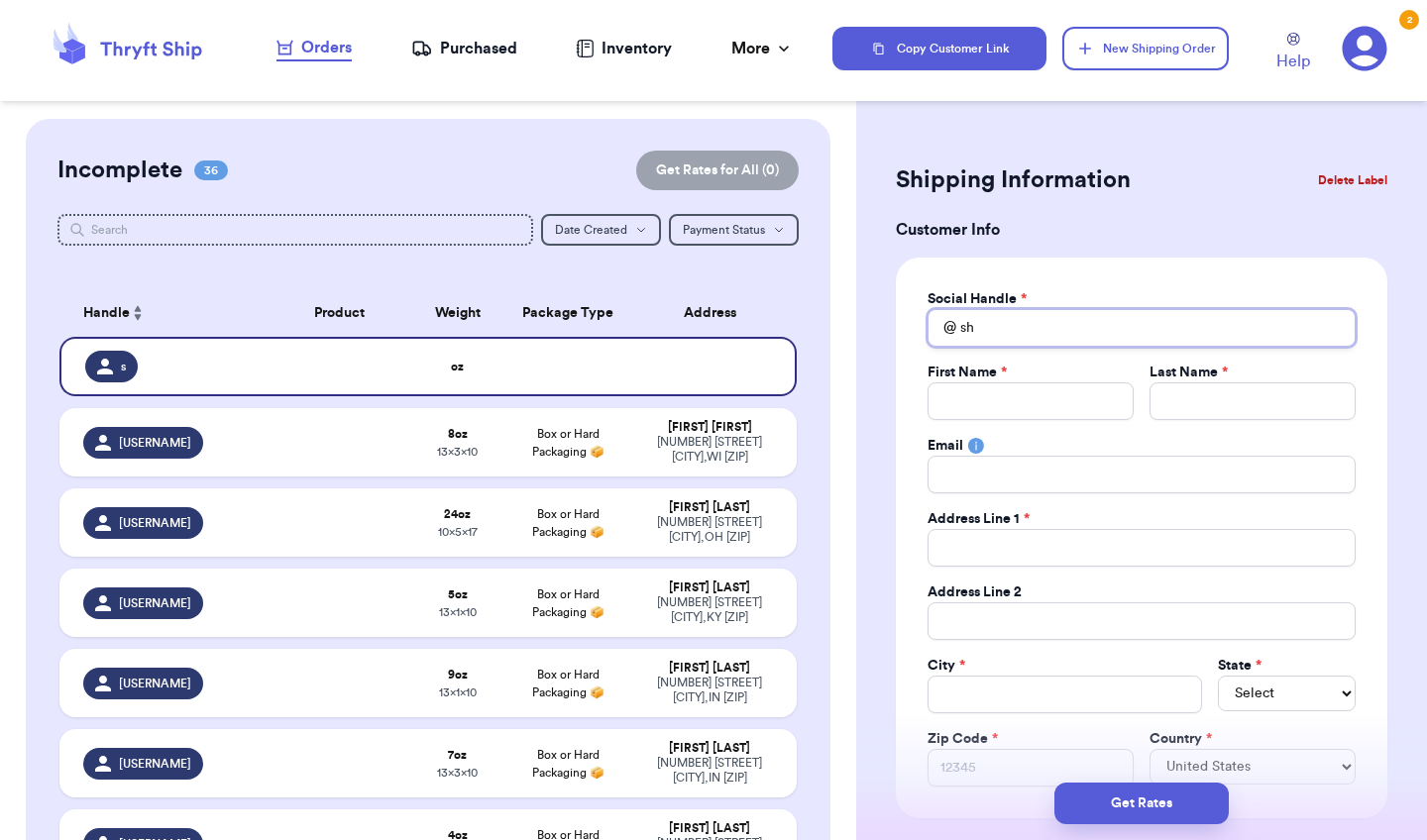 type 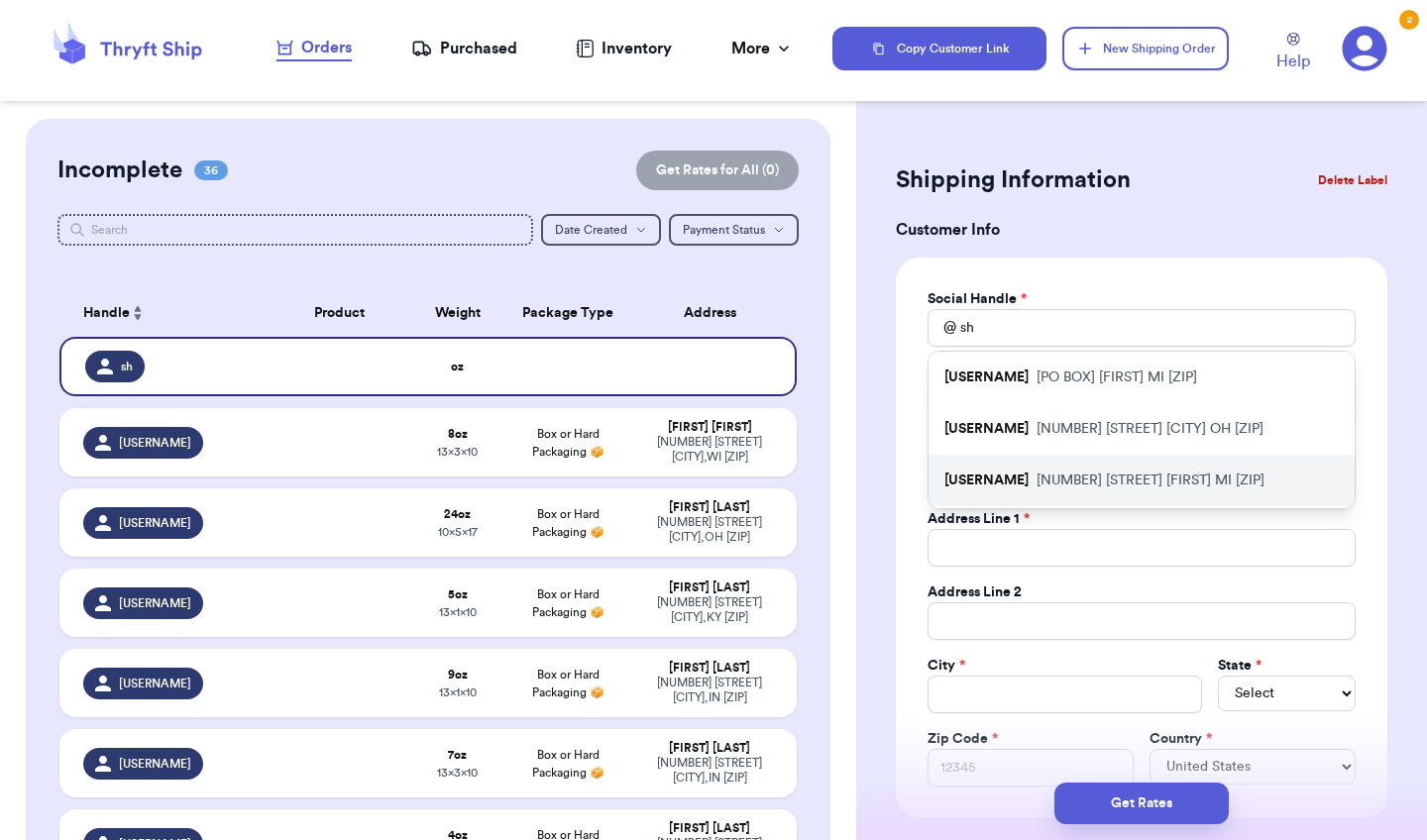 click on "[NUMBER] [STREET], [CITY], [STATE] [ZIP]" at bounding box center [1151, 480] 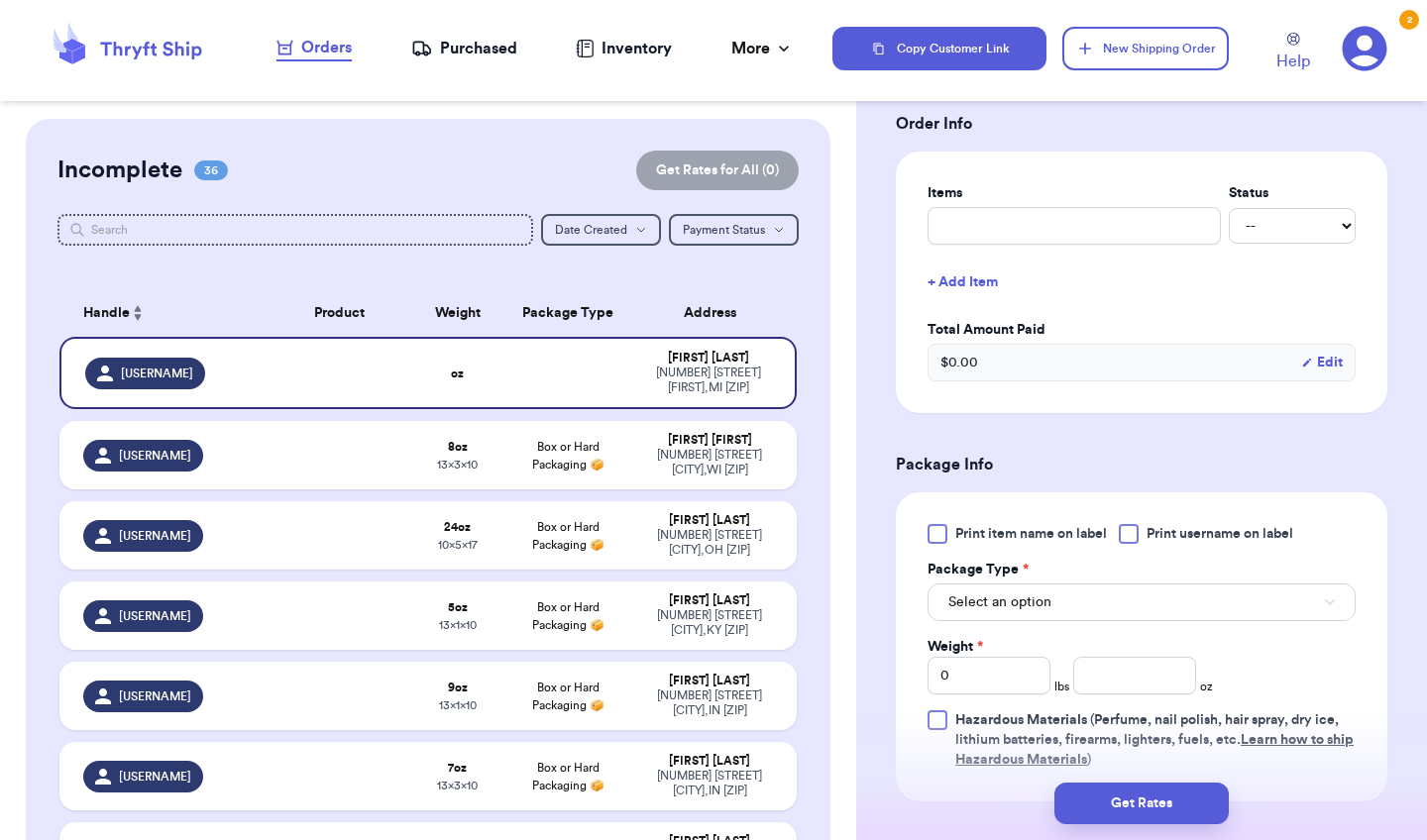 scroll, scrollTop: 757, scrollLeft: 0, axis: vertical 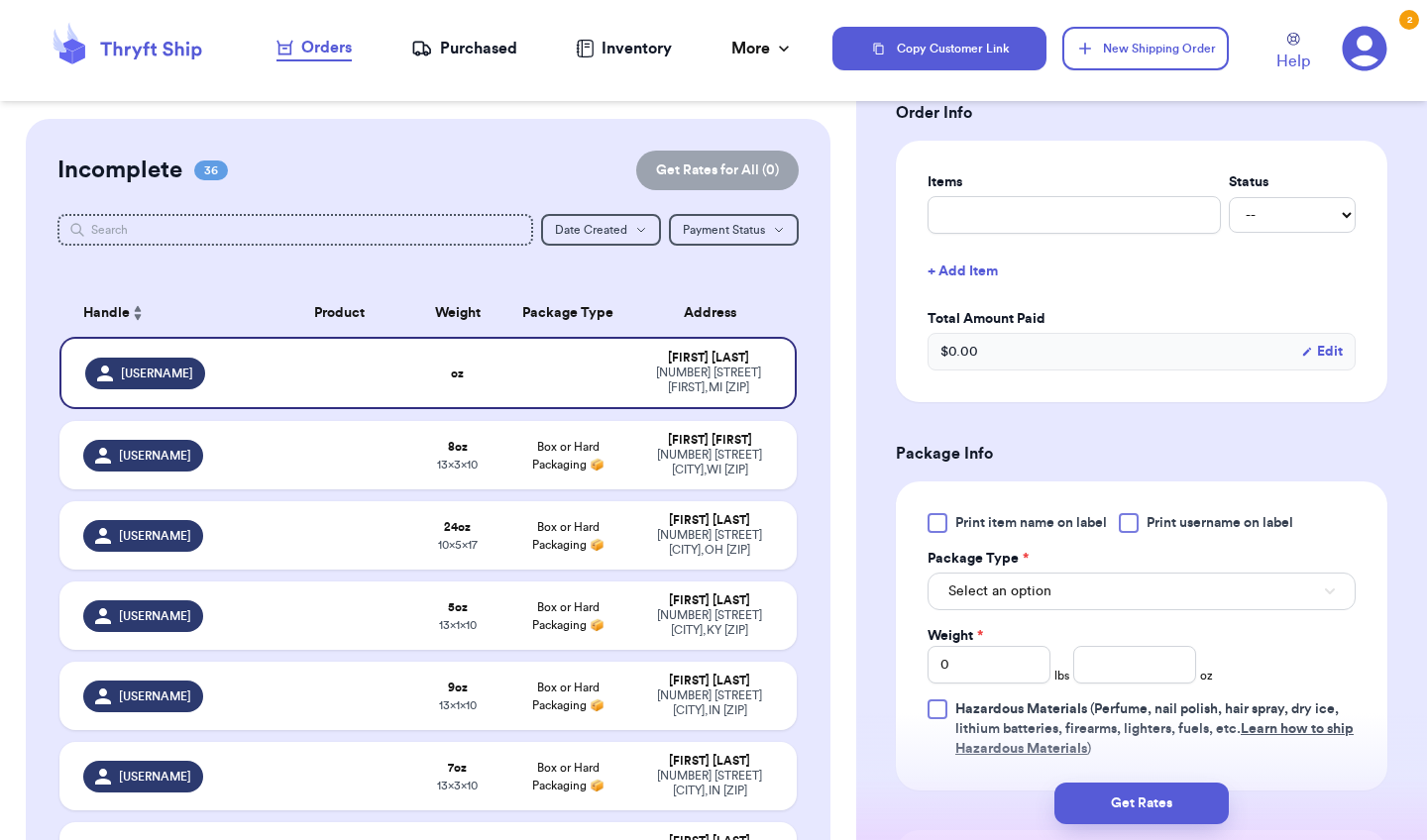 click on "Select an option" at bounding box center (1142, 591) 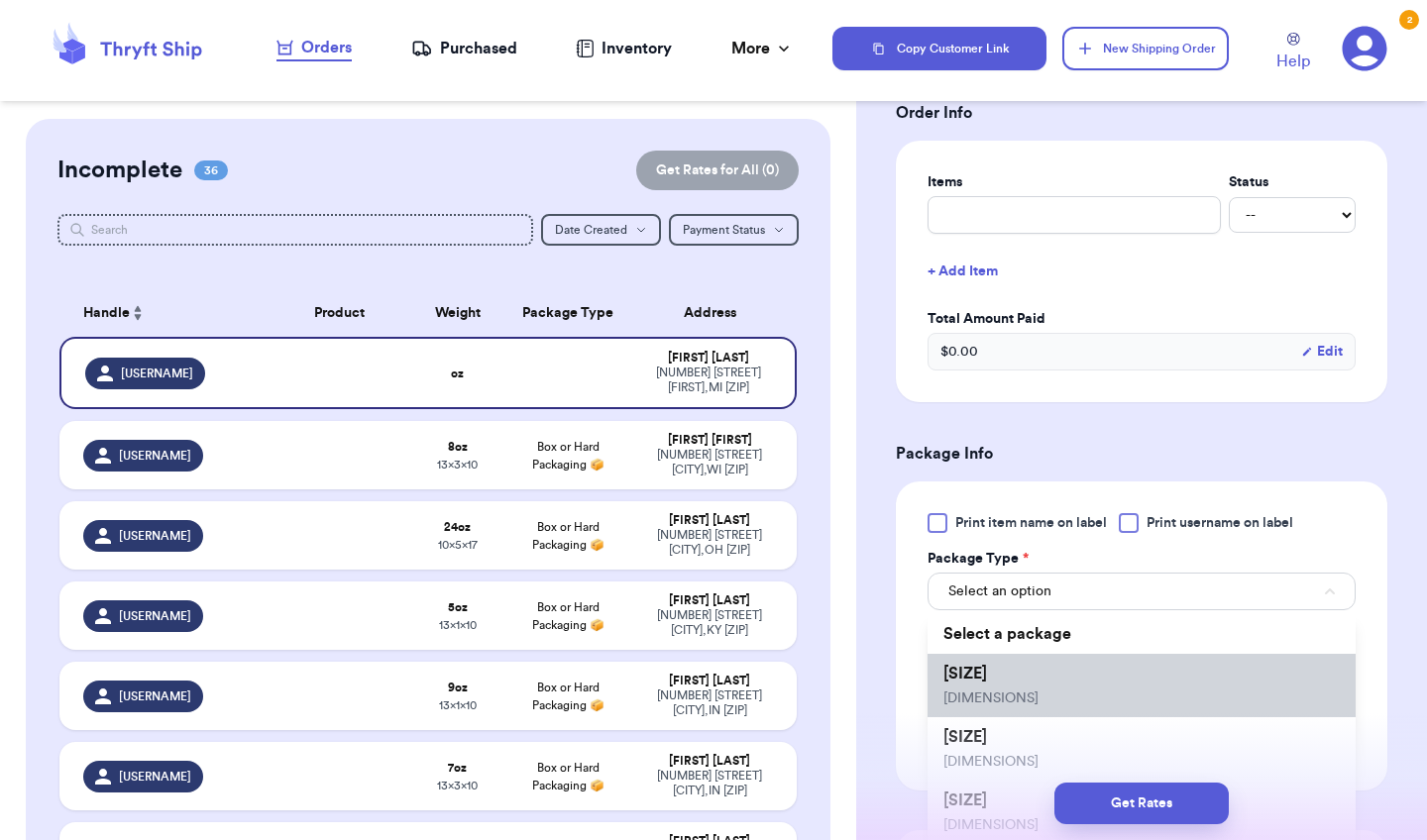 click on "[SIZE] [DIMENSIONS]" at bounding box center [1142, 685] 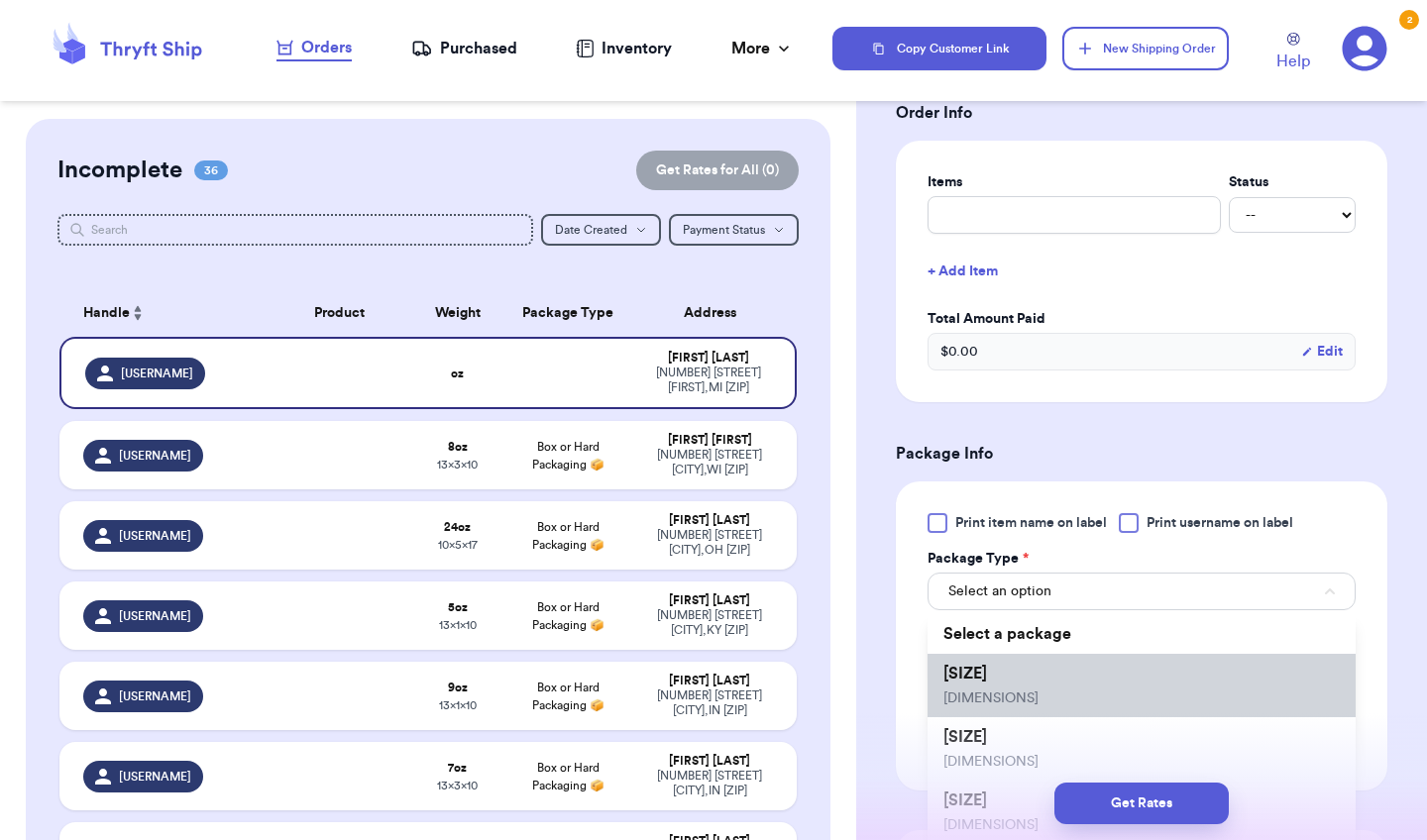 type 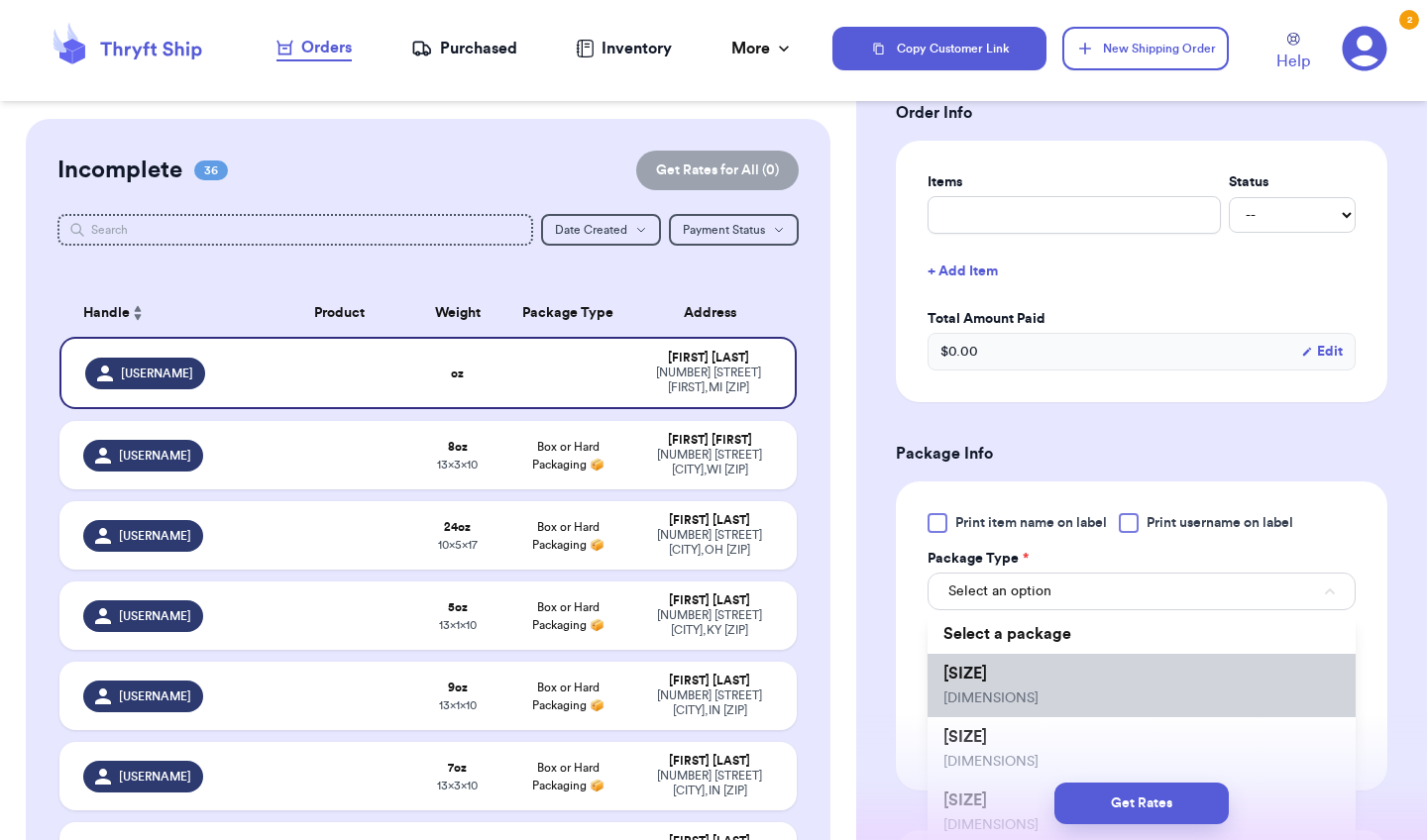 type on "10" 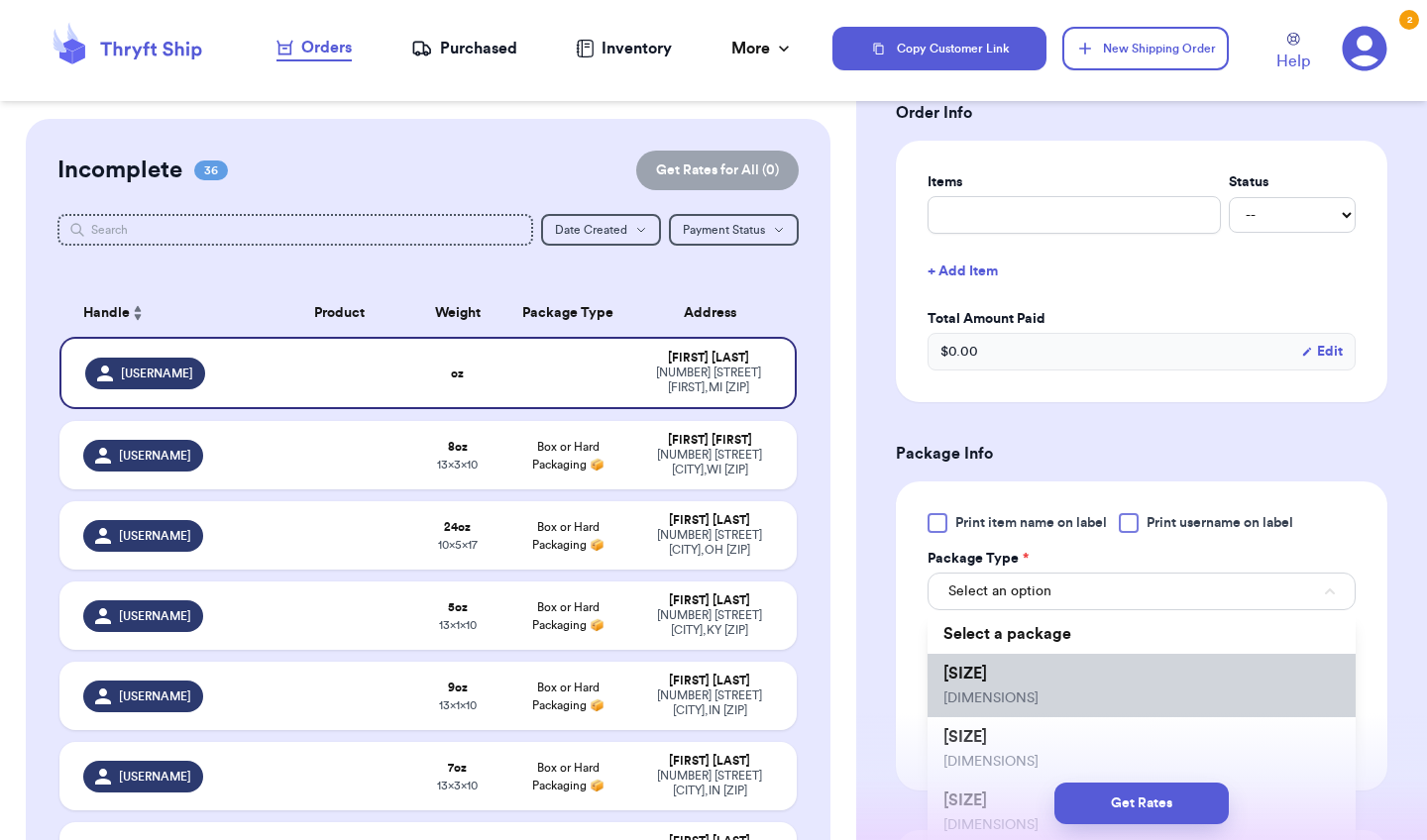 type on "13" 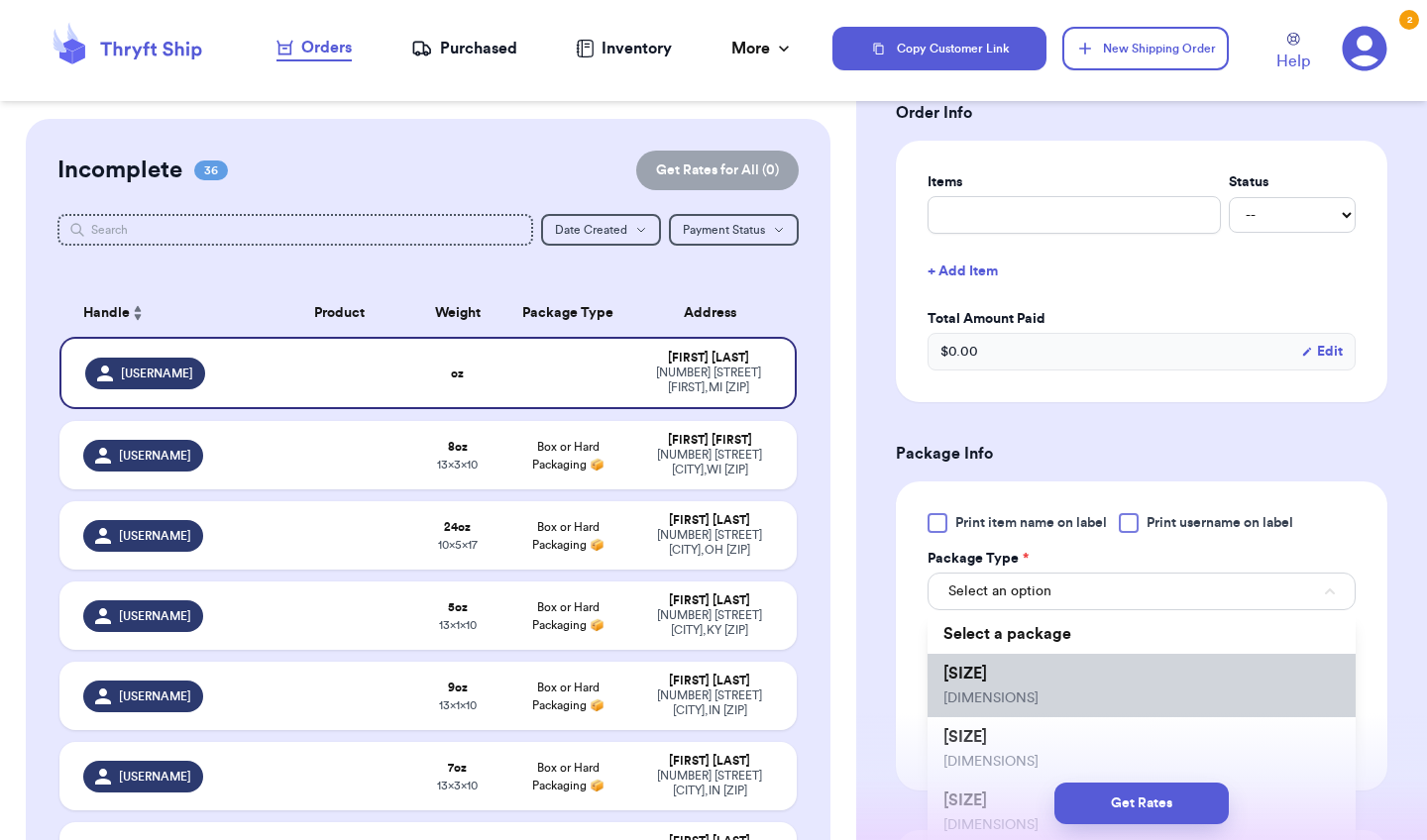 type on "1" 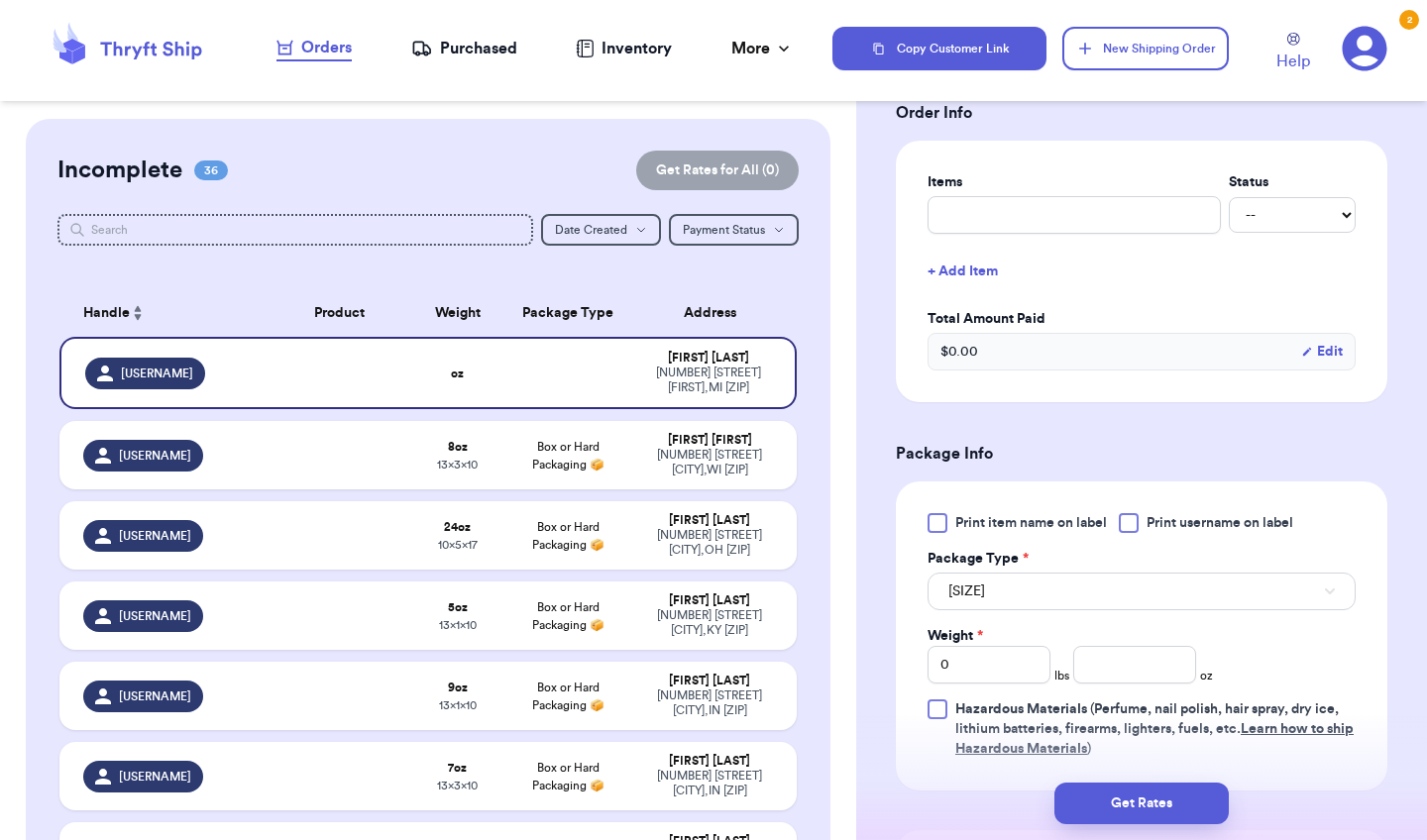 type 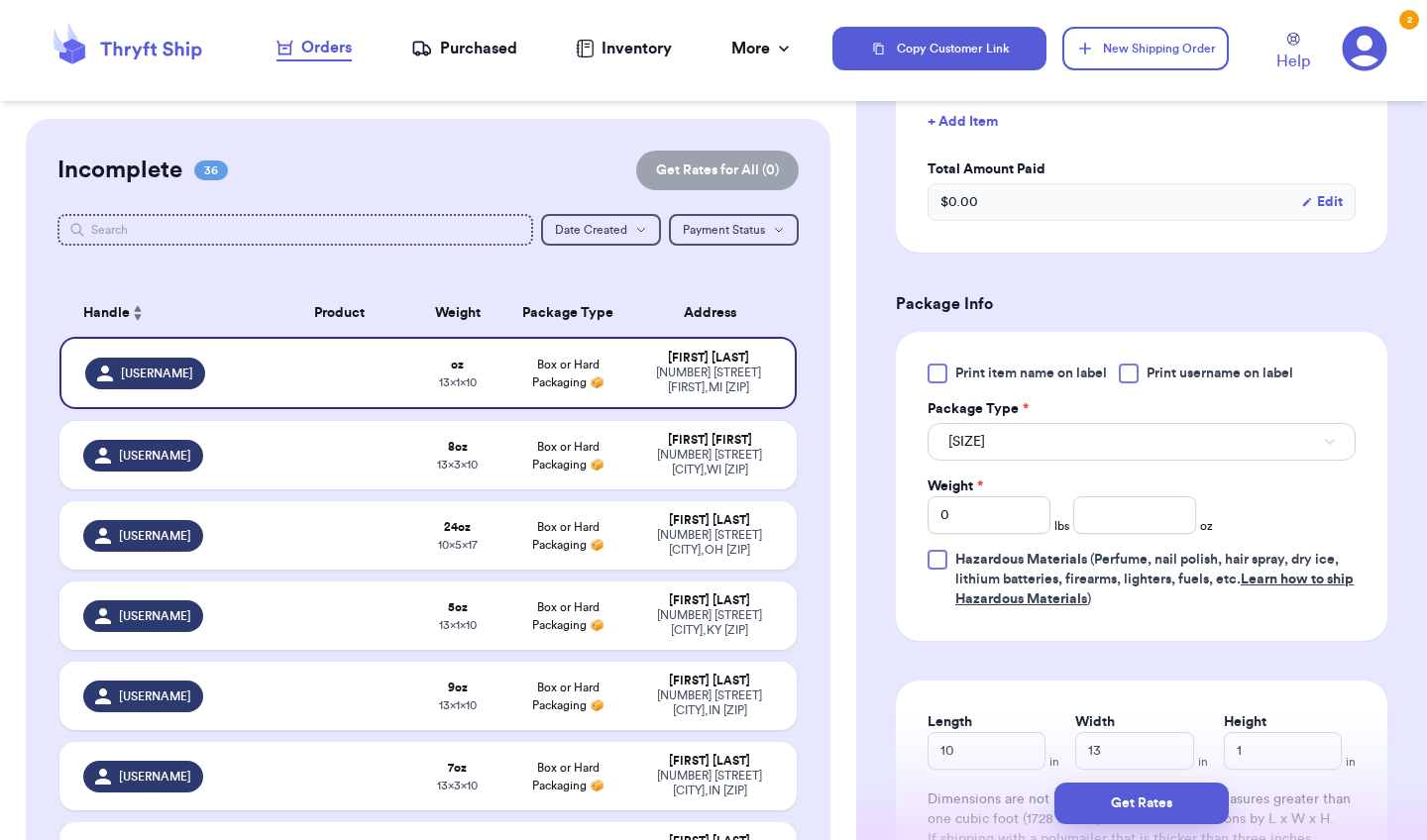 scroll, scrollTop: 919, scrollLeft: 0, axis: vertical 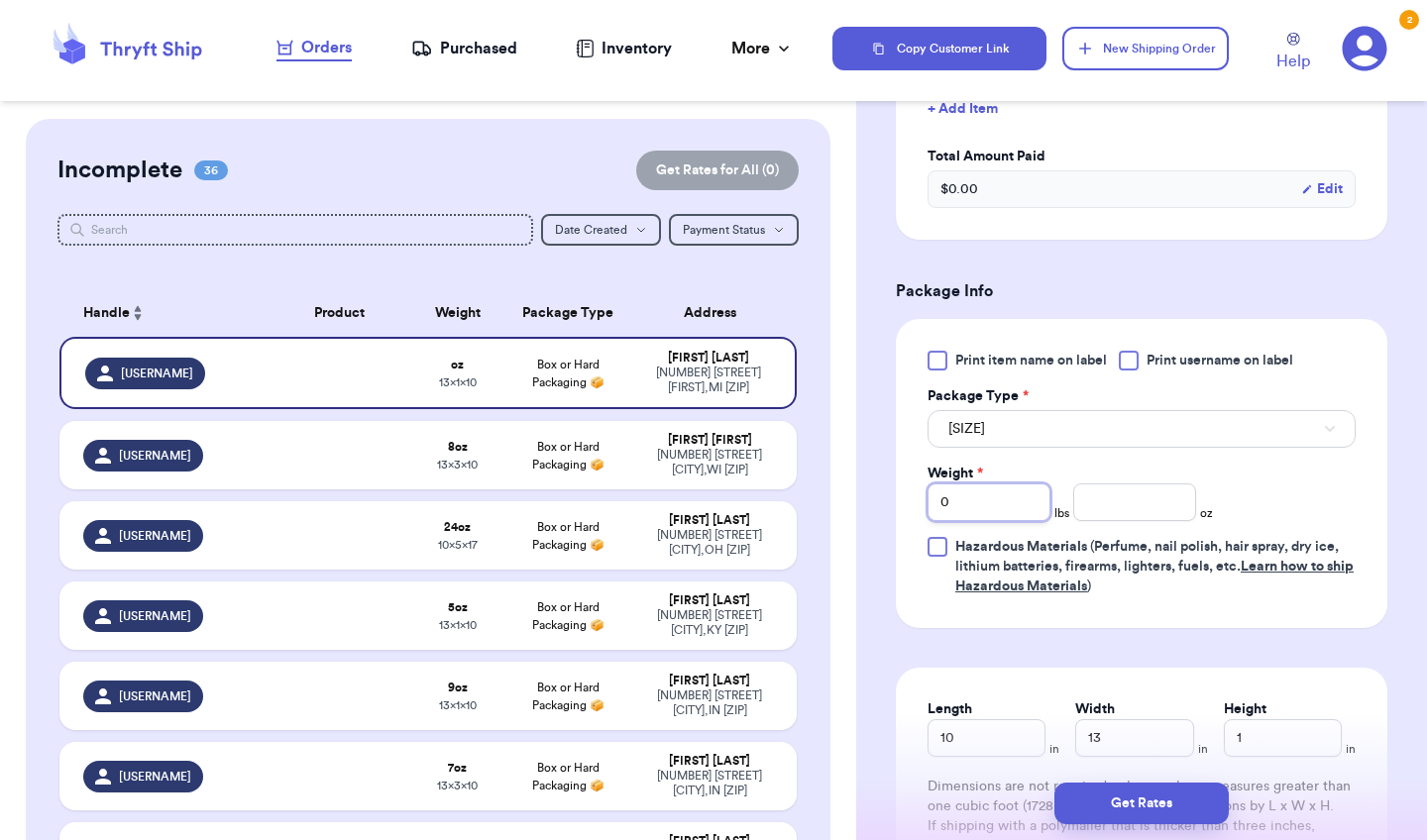 click on "0" at bounding box center [989, 502] 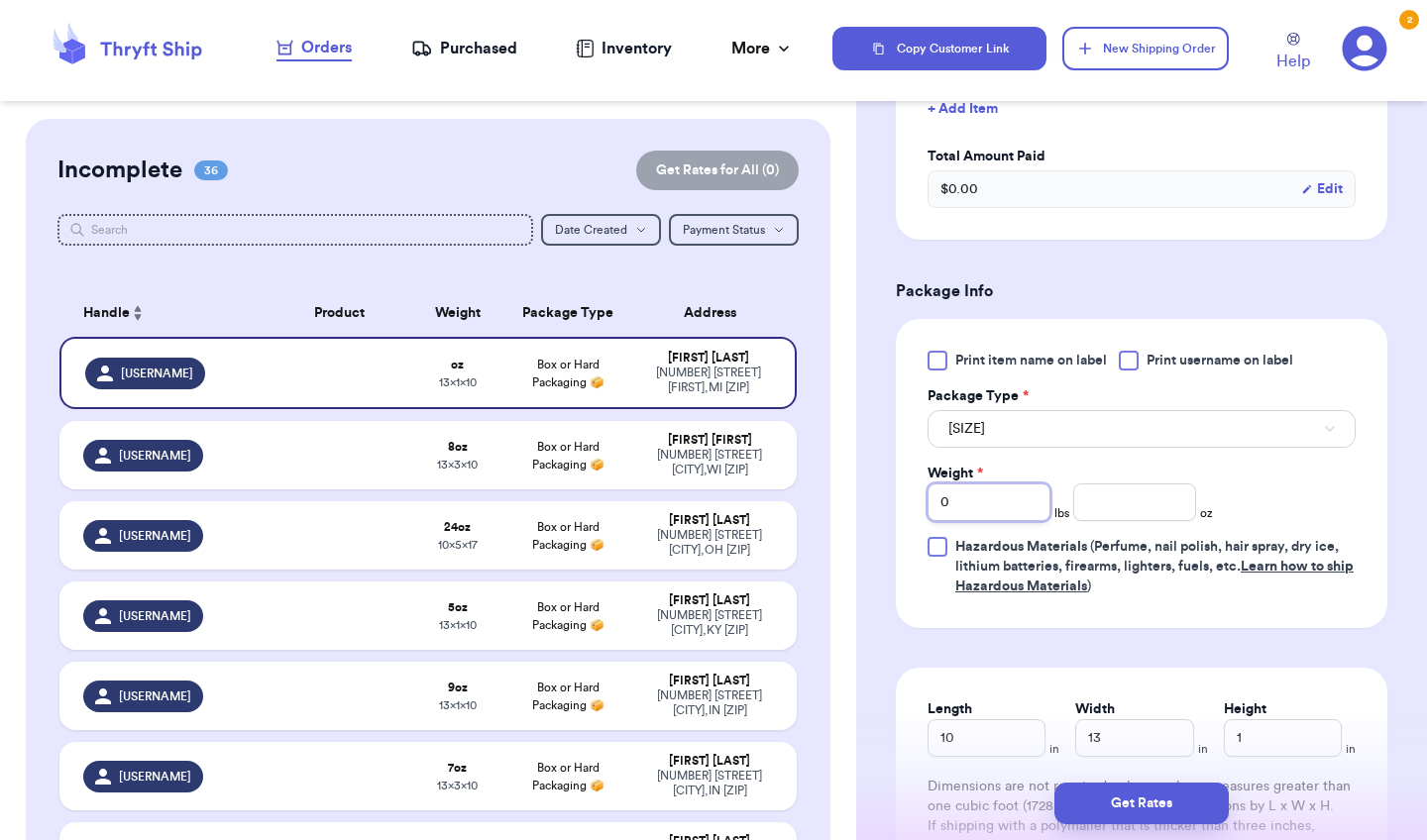 type 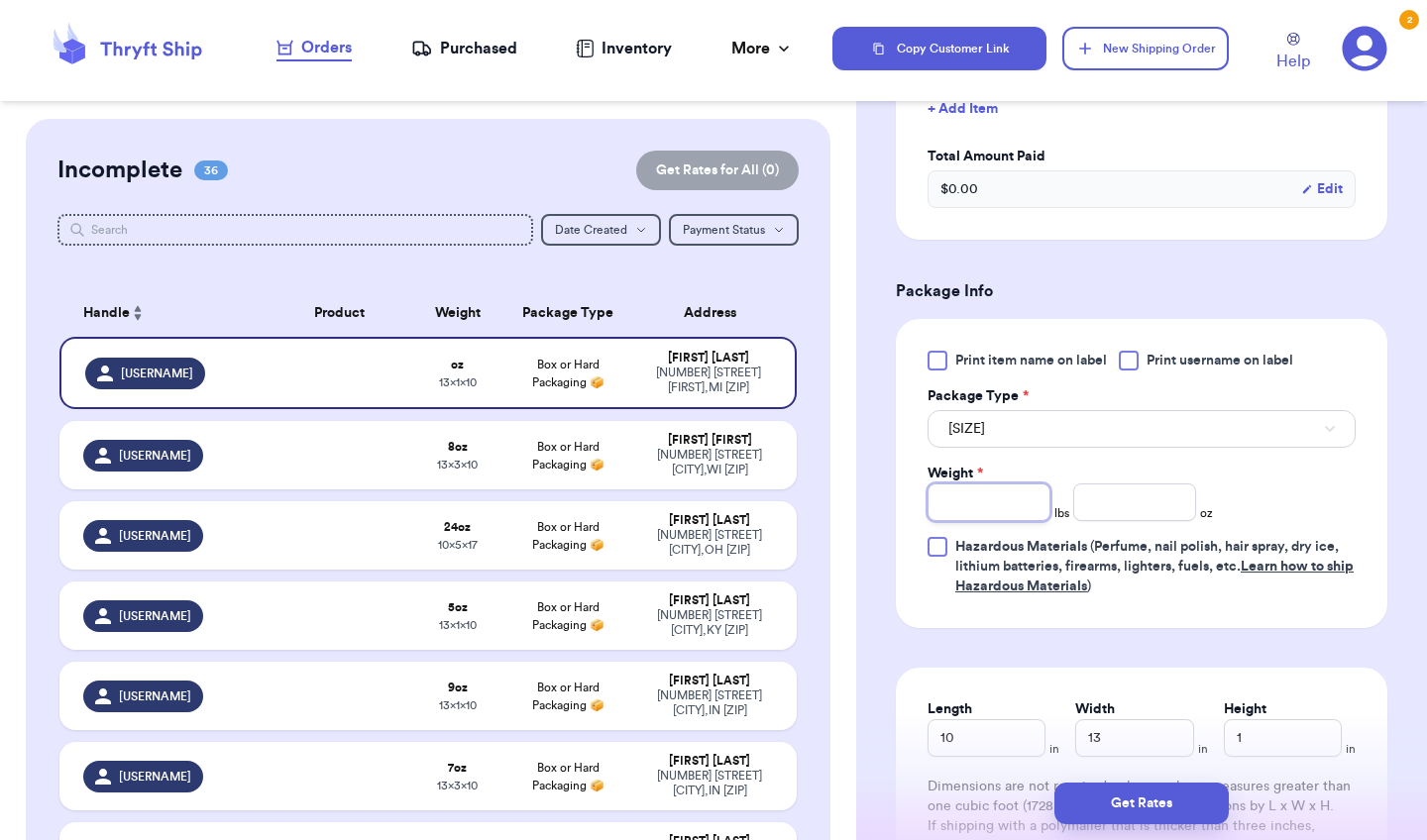 type on "1" 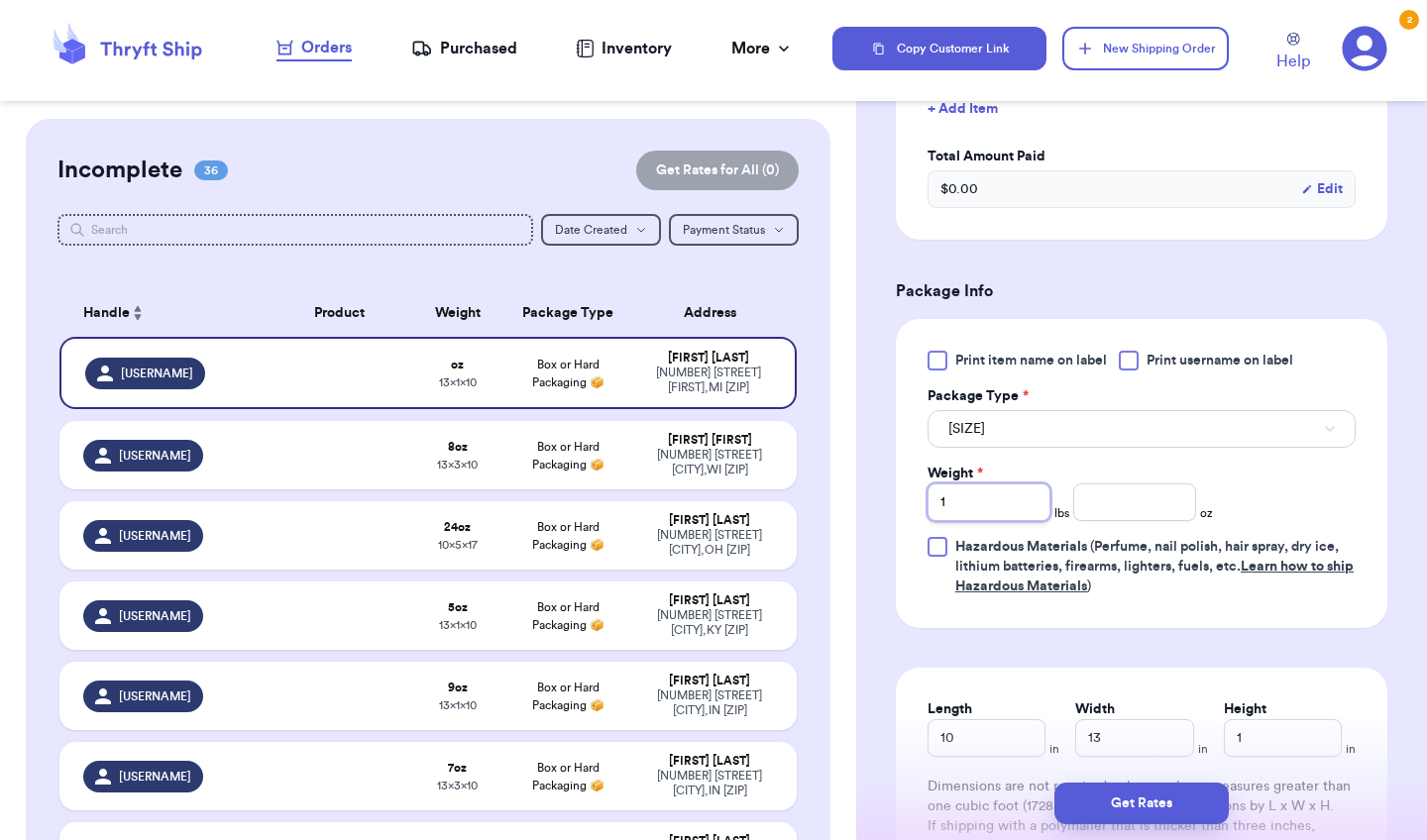 type 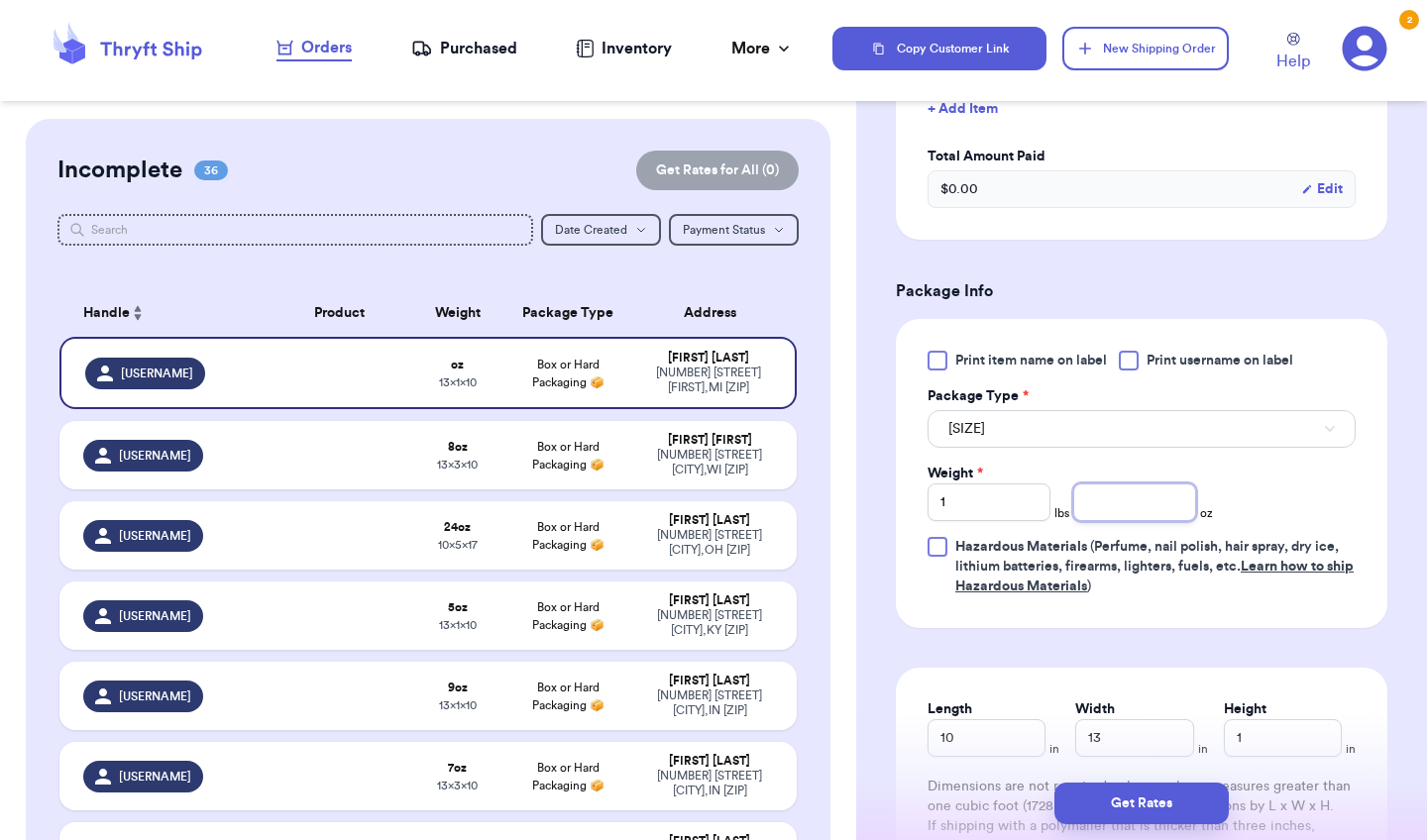 click at bounding box center (1135, 502) 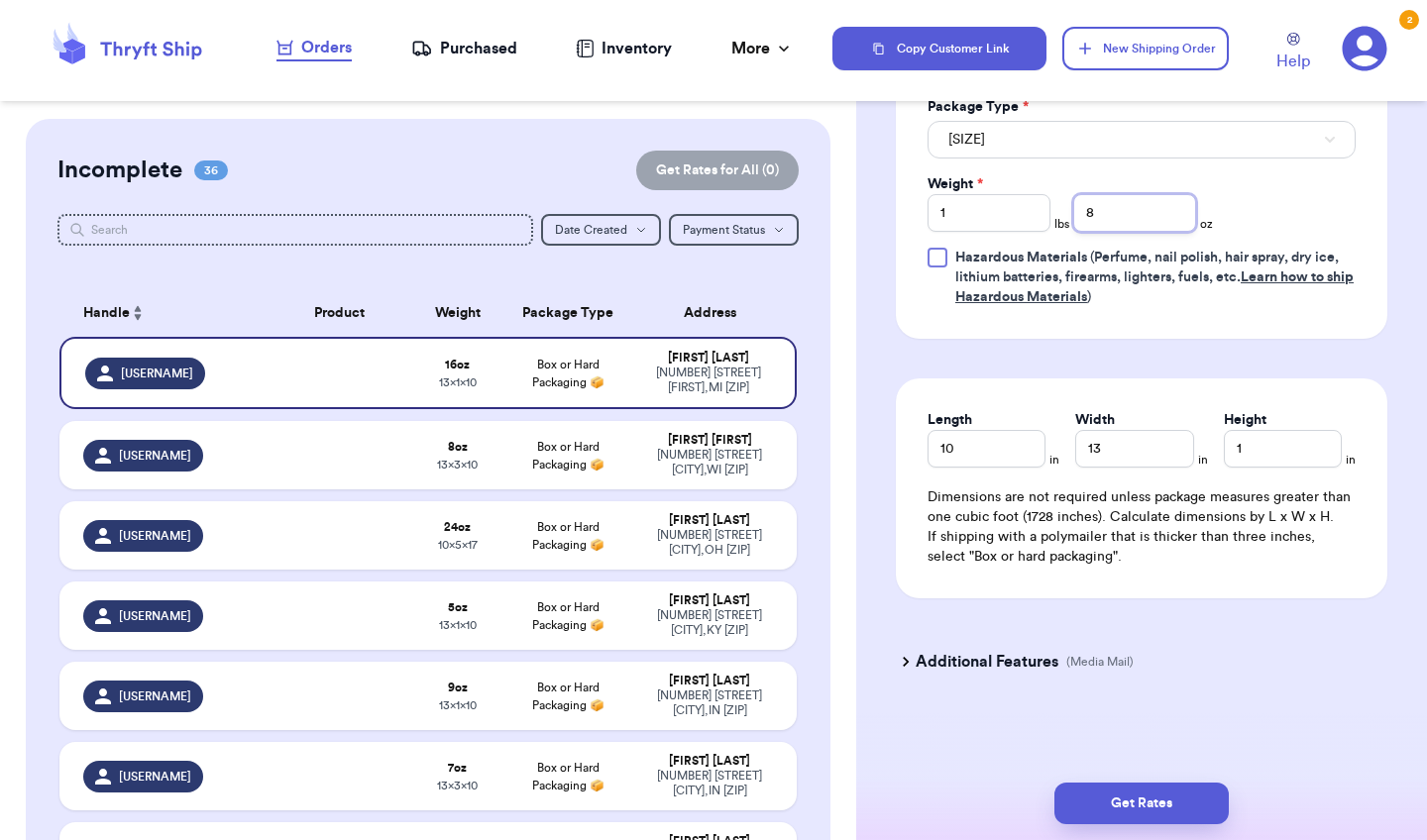 scroll, scrollTop: 1208, scrollLeft: 0, axis: vertical 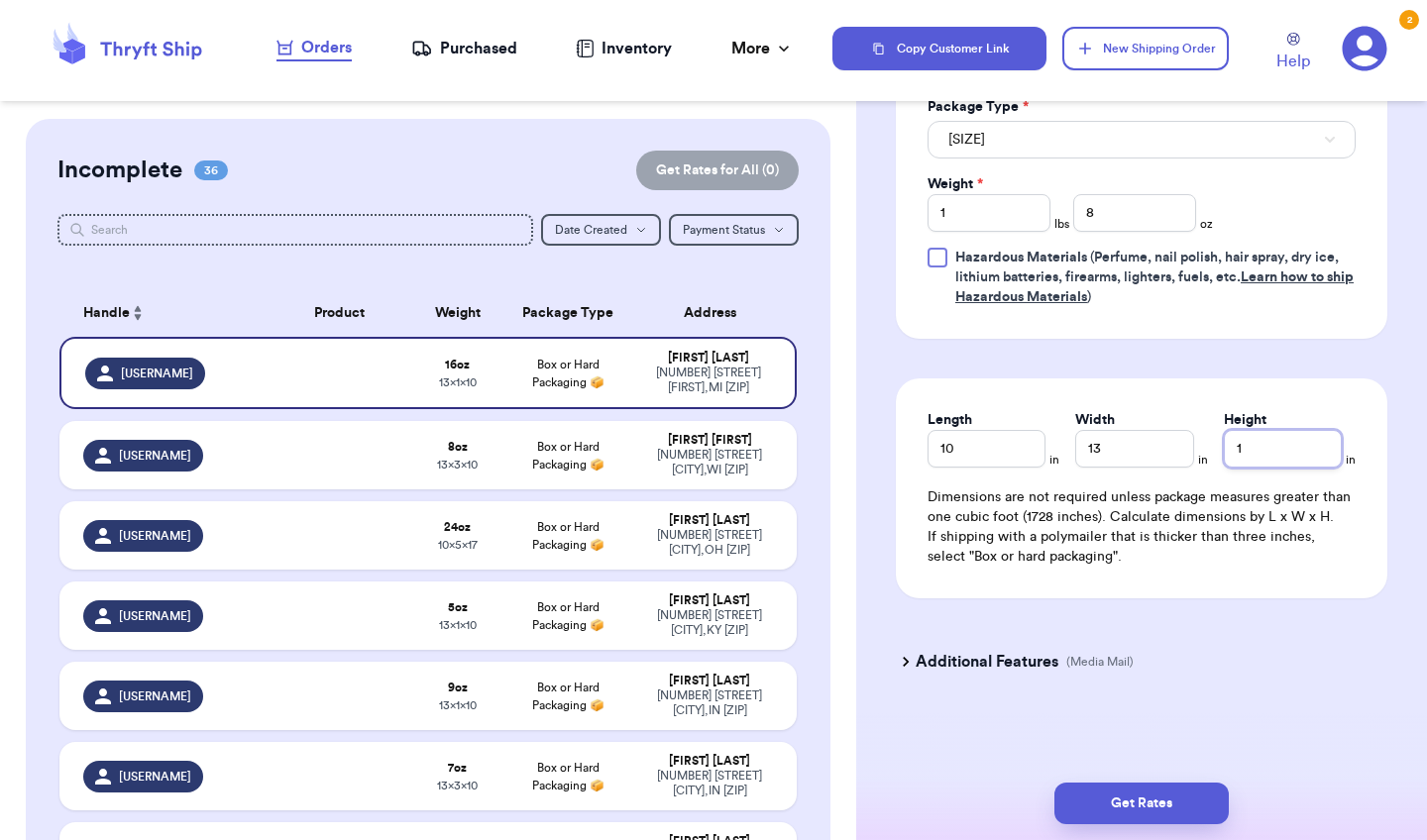 click on "1" at bounding box center (1282, 449) 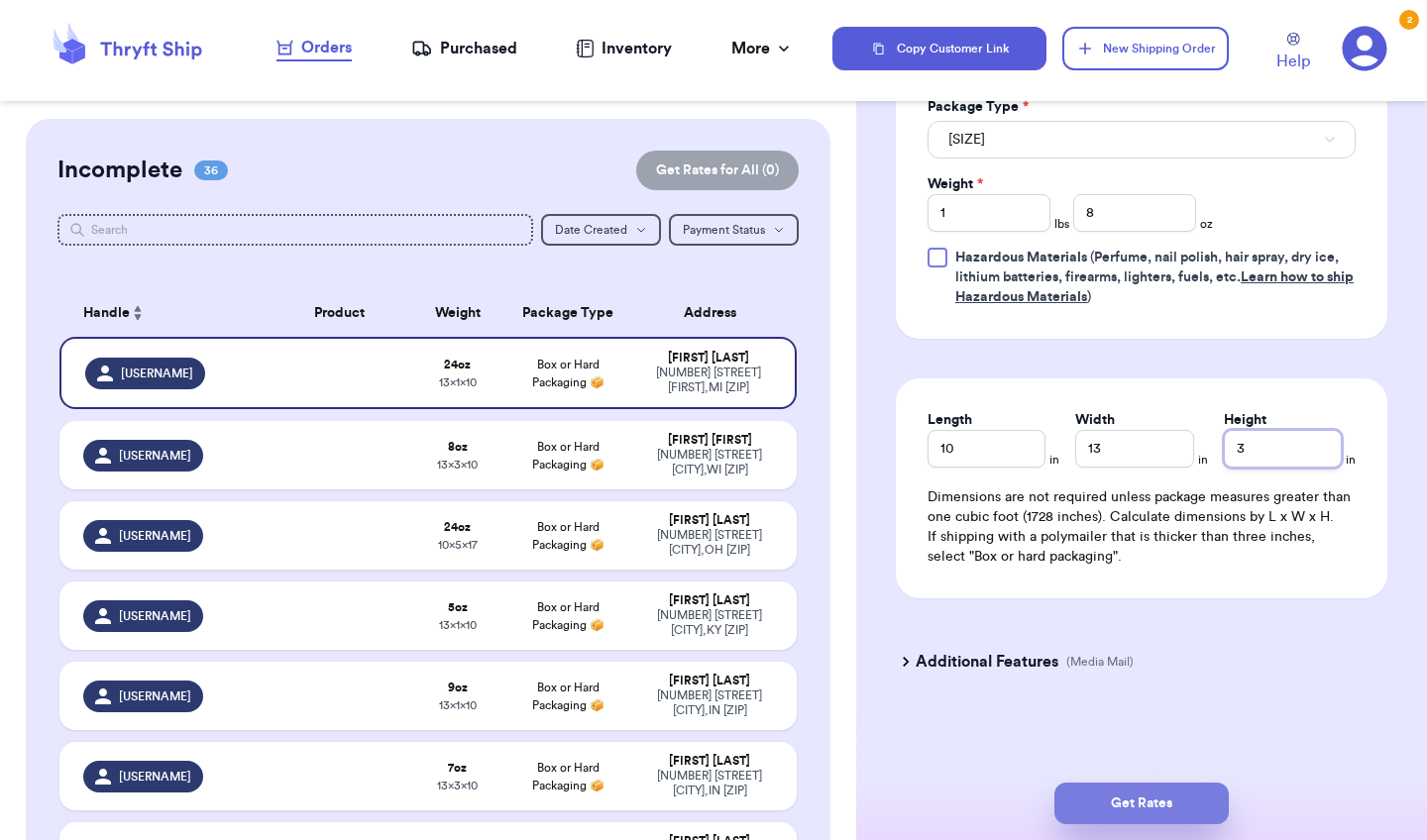 type on "3" 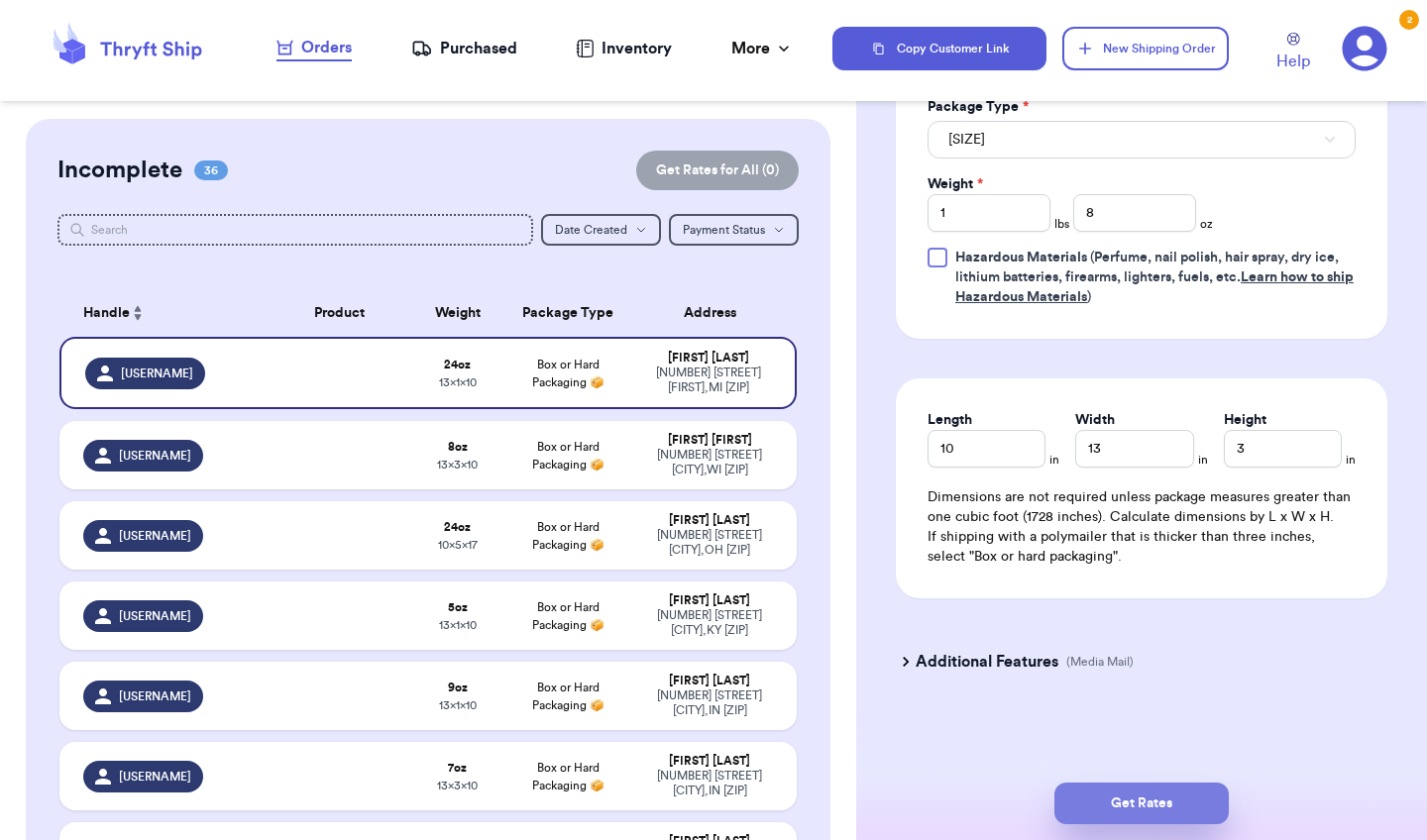 click on "Get Rates" at bounding box center (1142, 803) 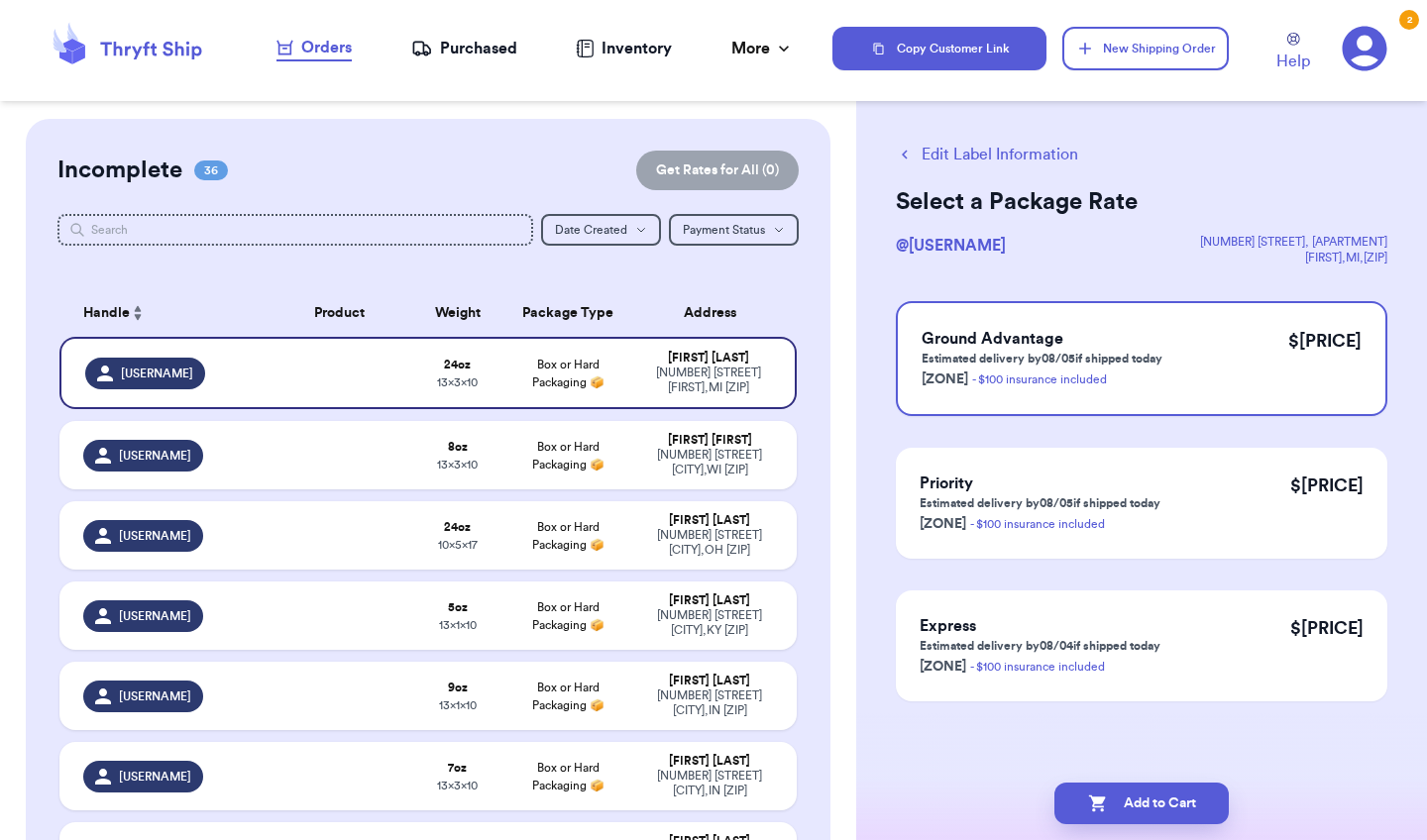 scroll, scrollTop: 0, scrollLeft: 0, axis: both 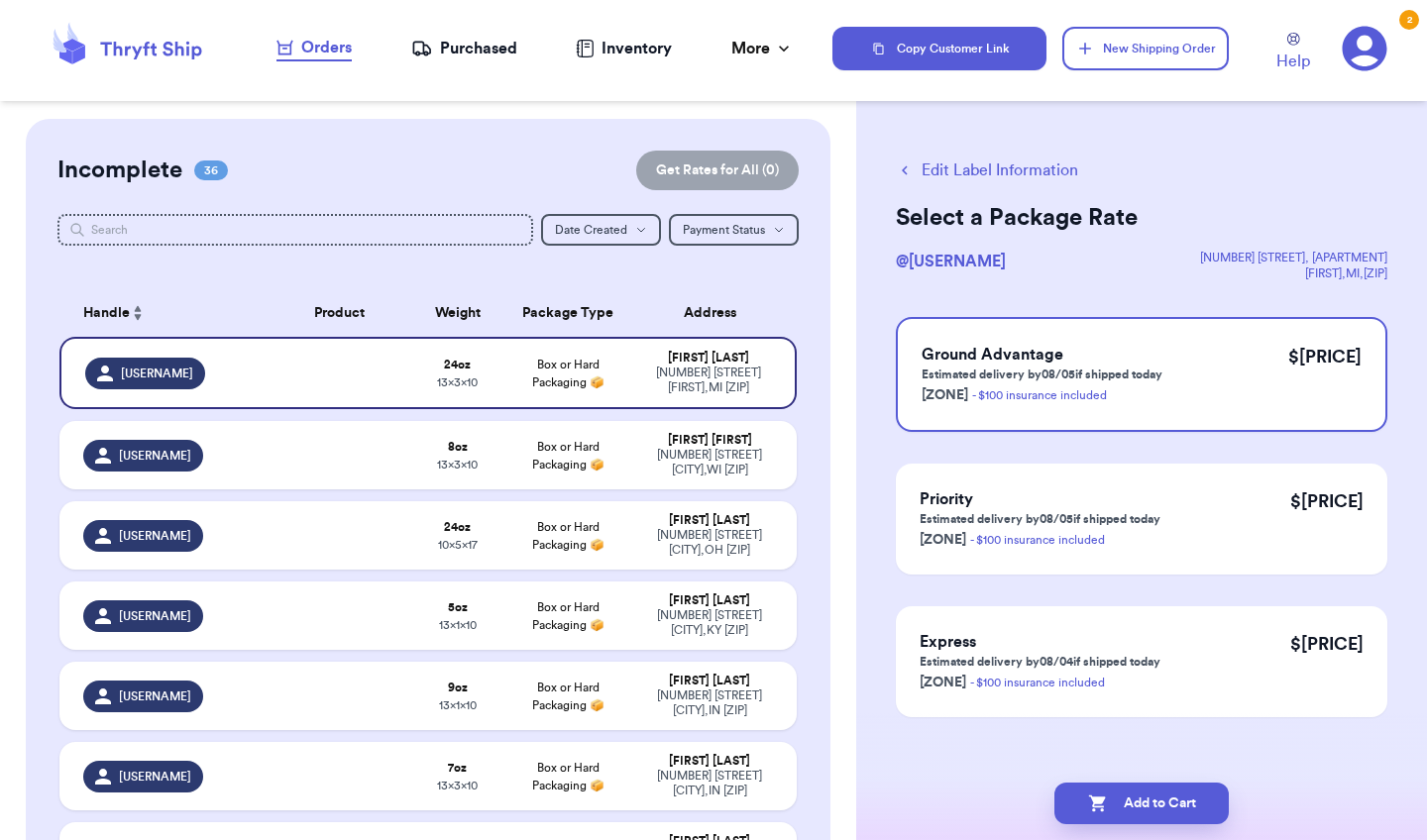 click on "[TEXT]" at bounding box center (1130, 49) 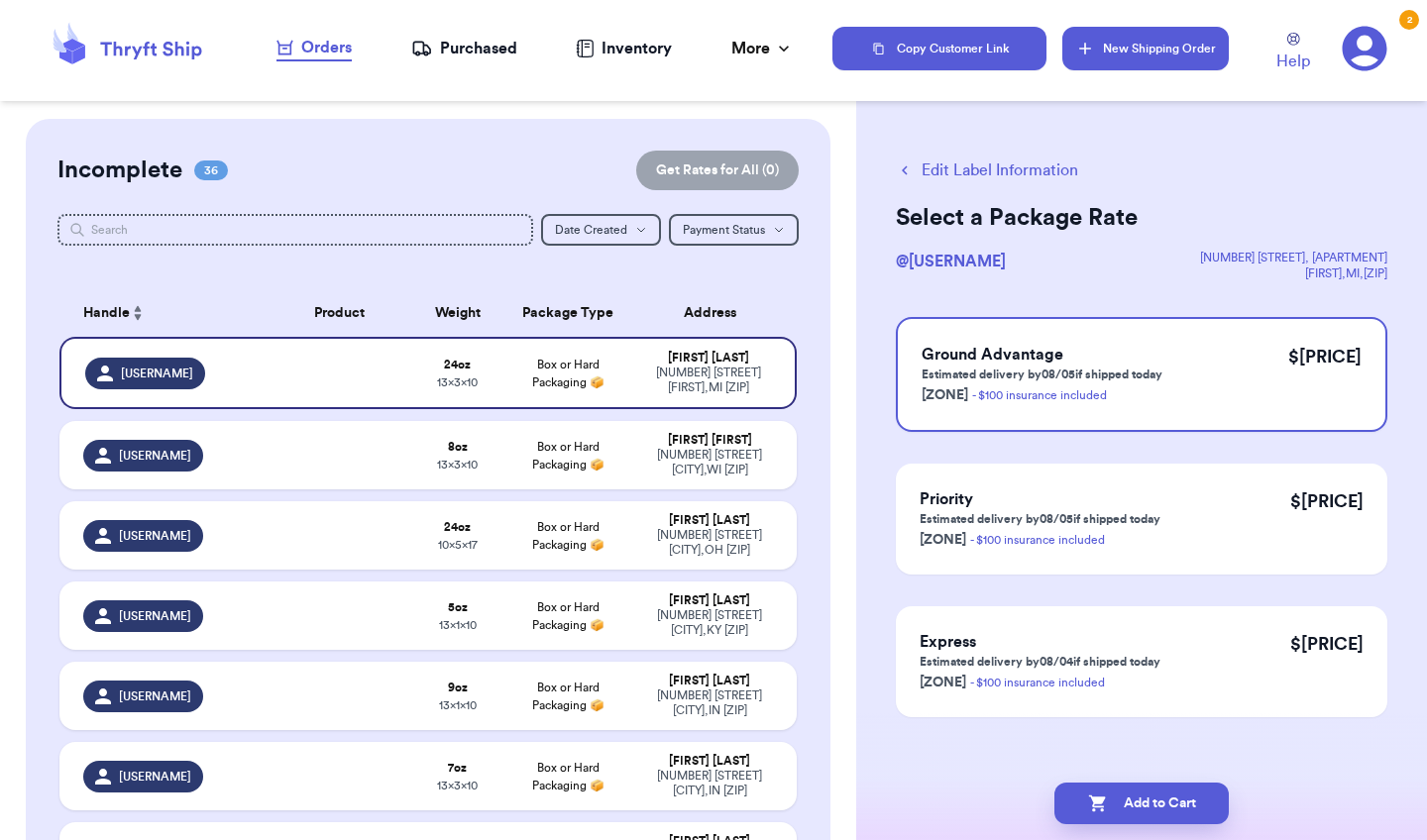 click on "New Shipping Order" at bounding box center [1146, 49] 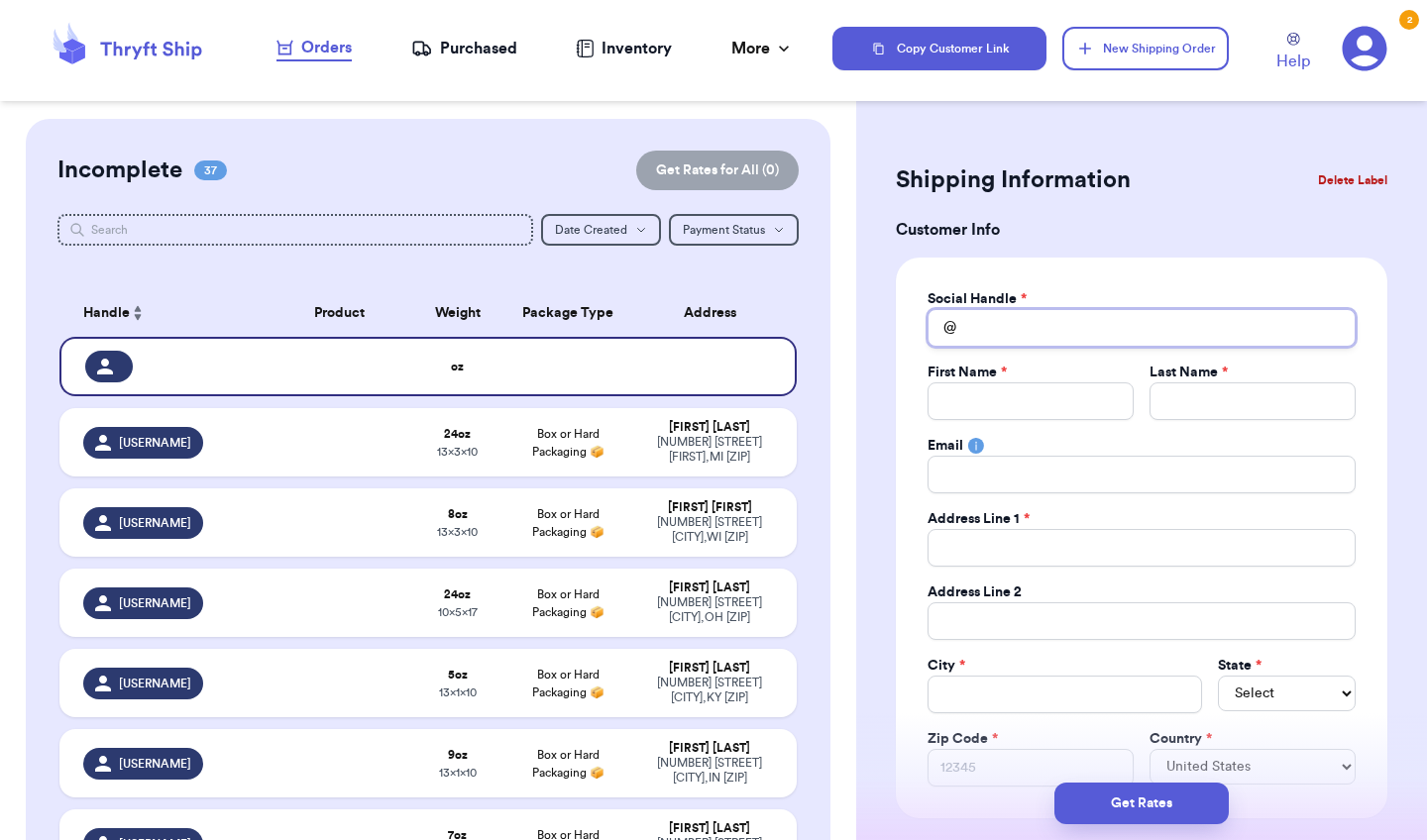 click on "Total Amount Paid" at bounding box center [1142, 328] 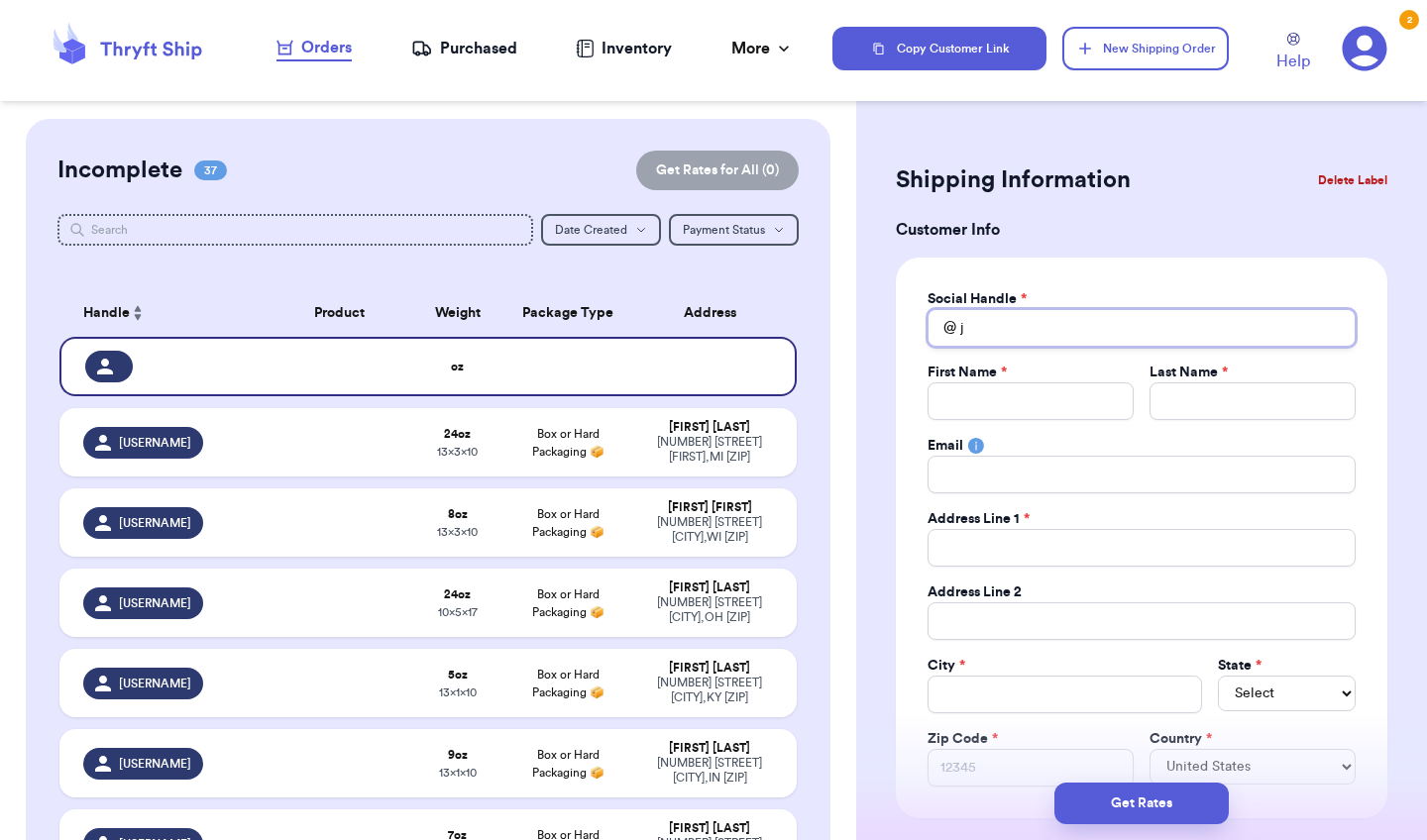 type 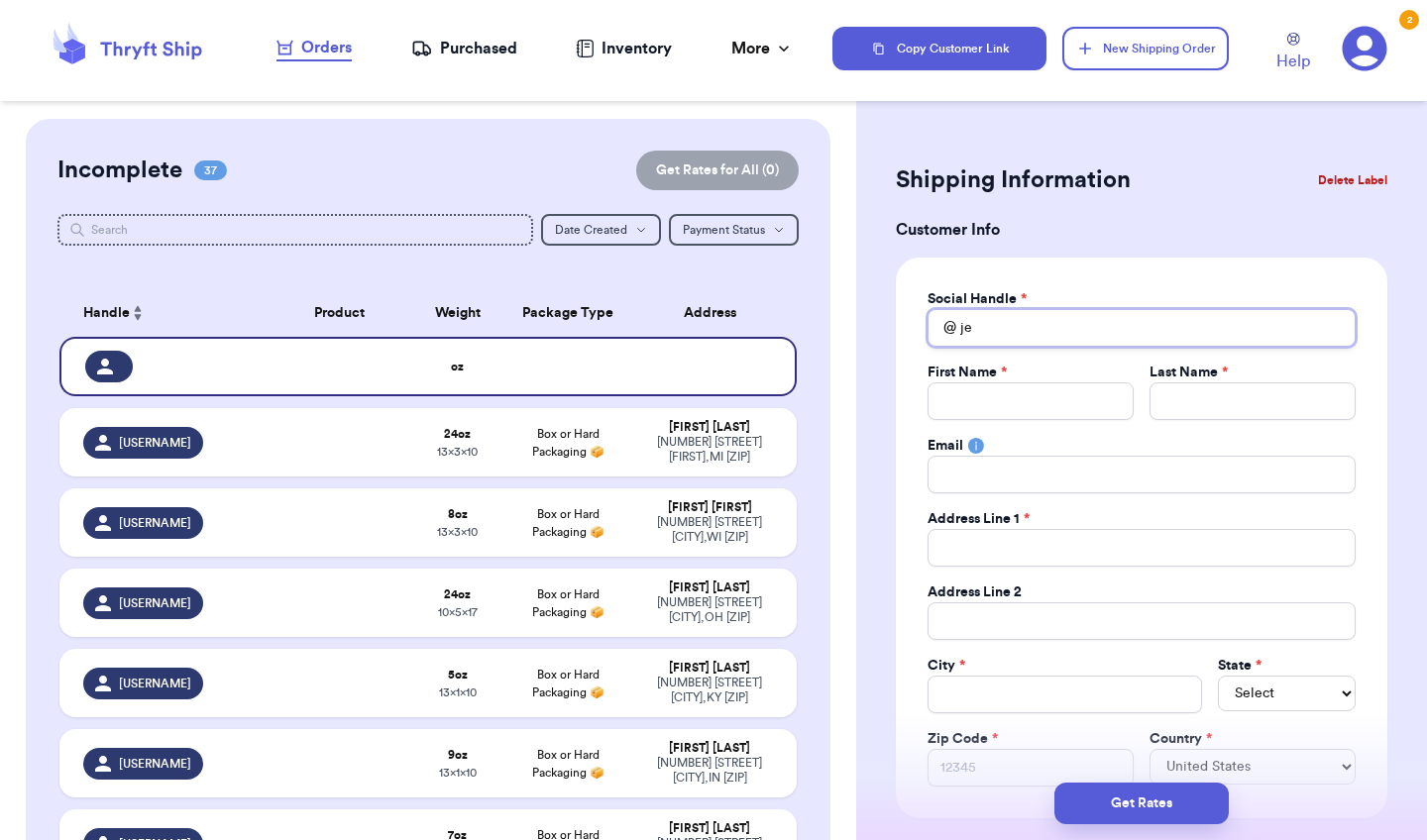 type 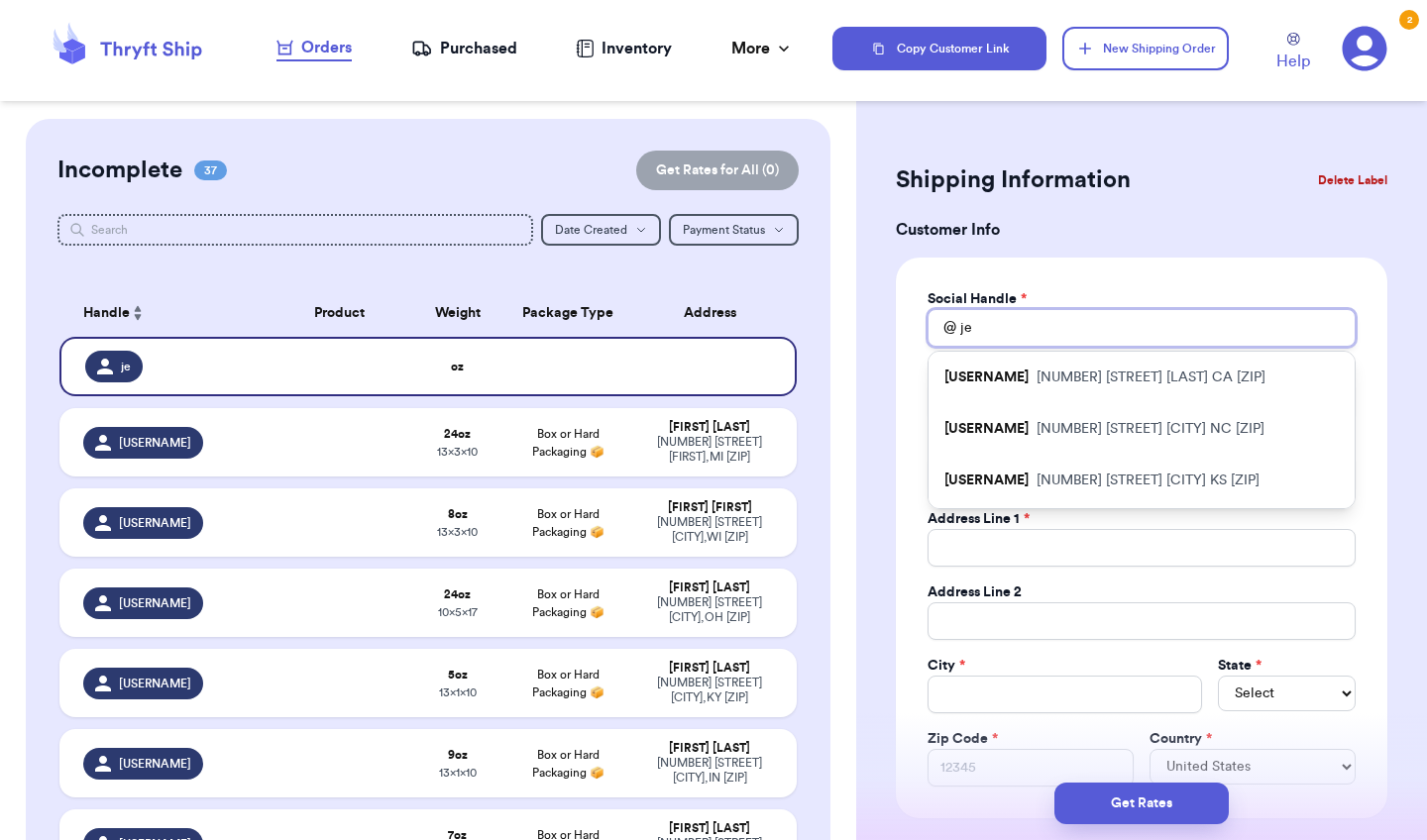 type on "[USERNAME]" 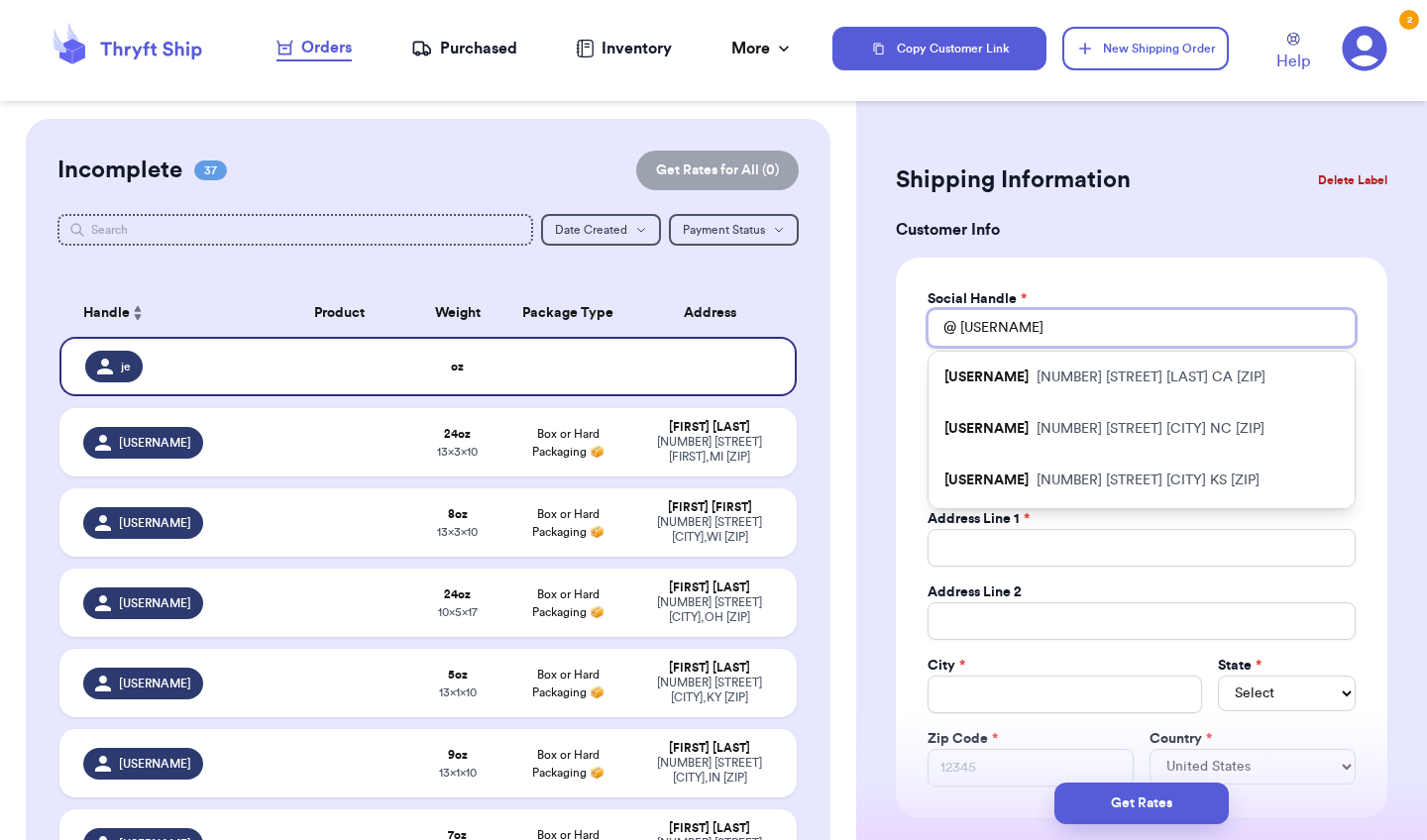 type 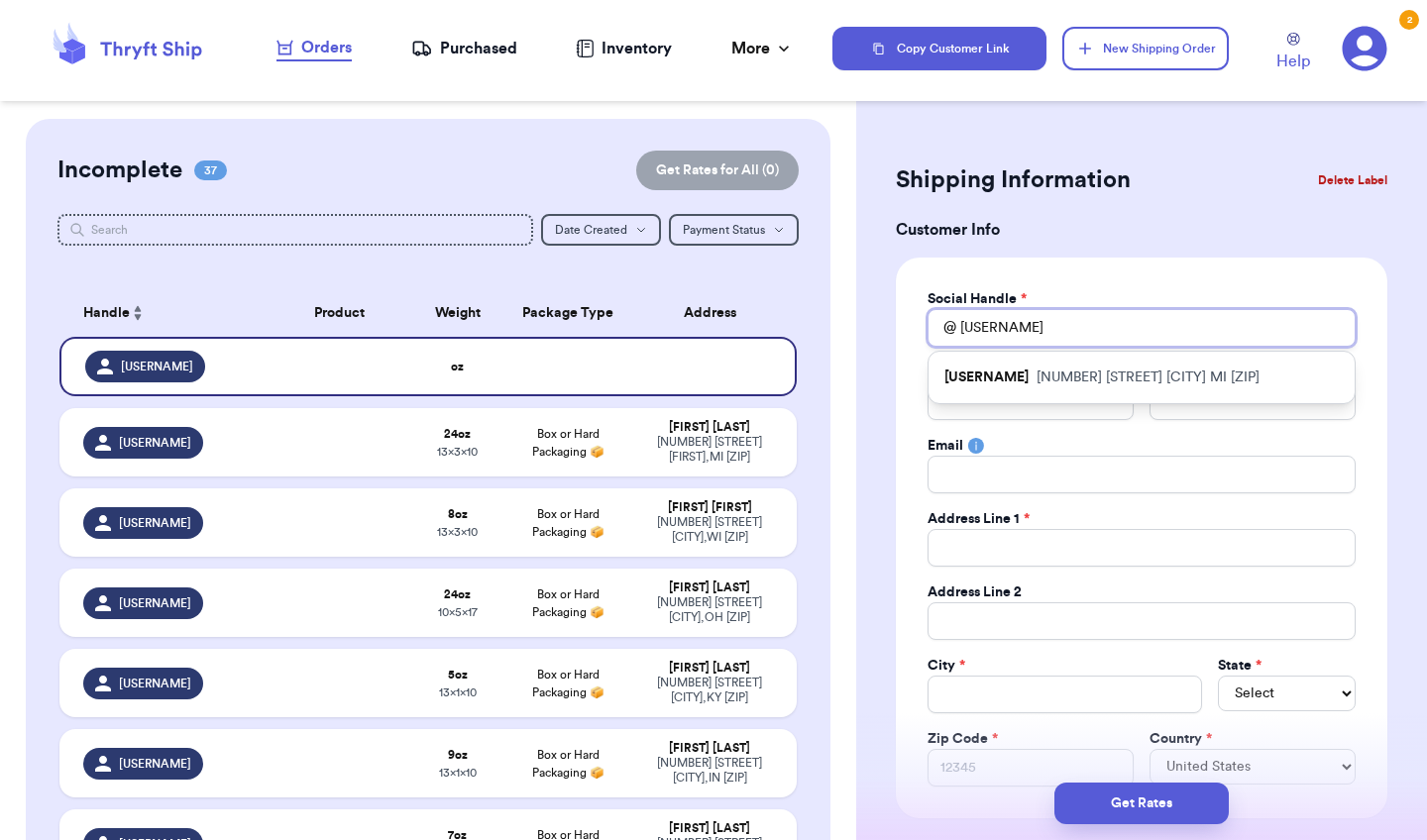 type 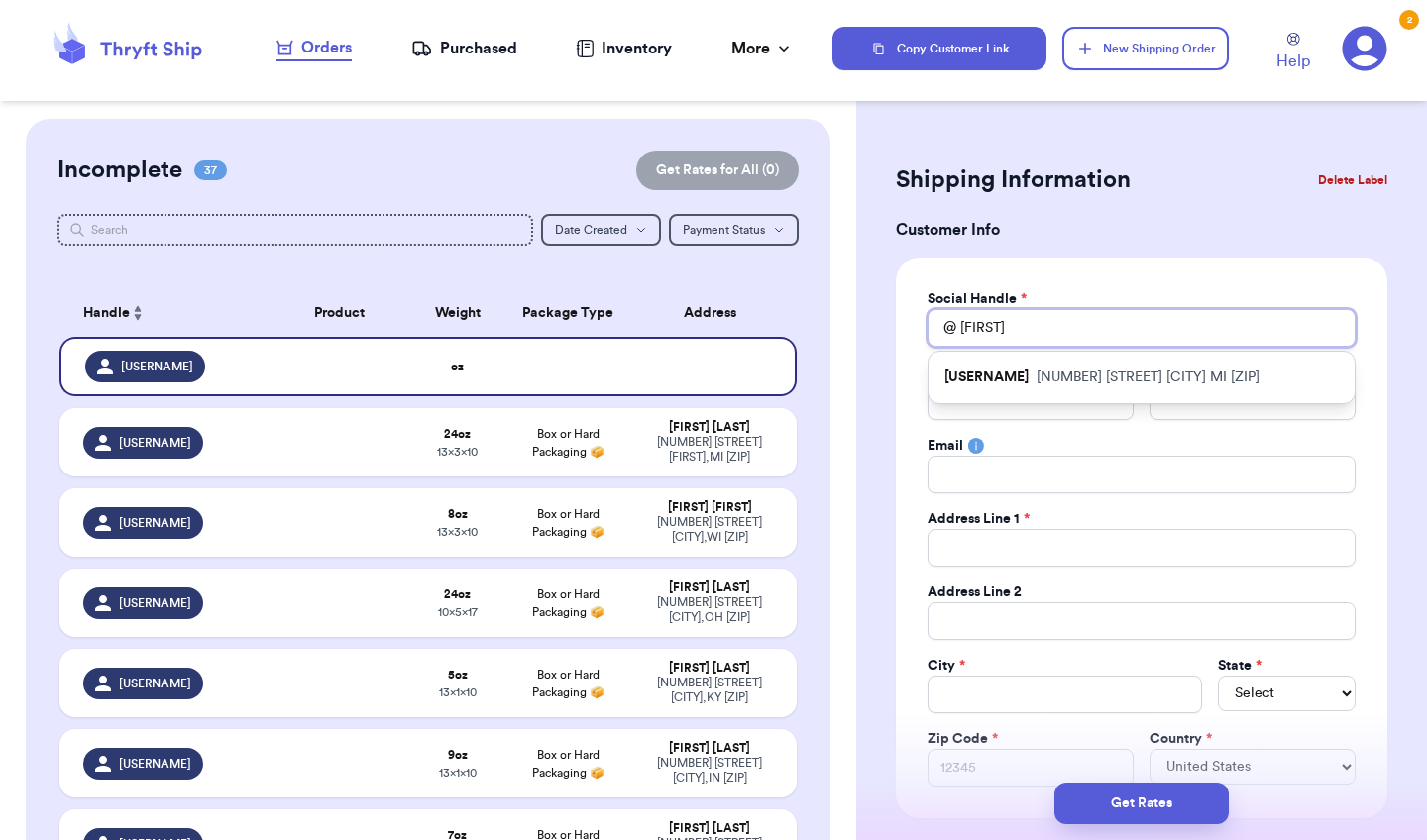 type on "[FIRST]" 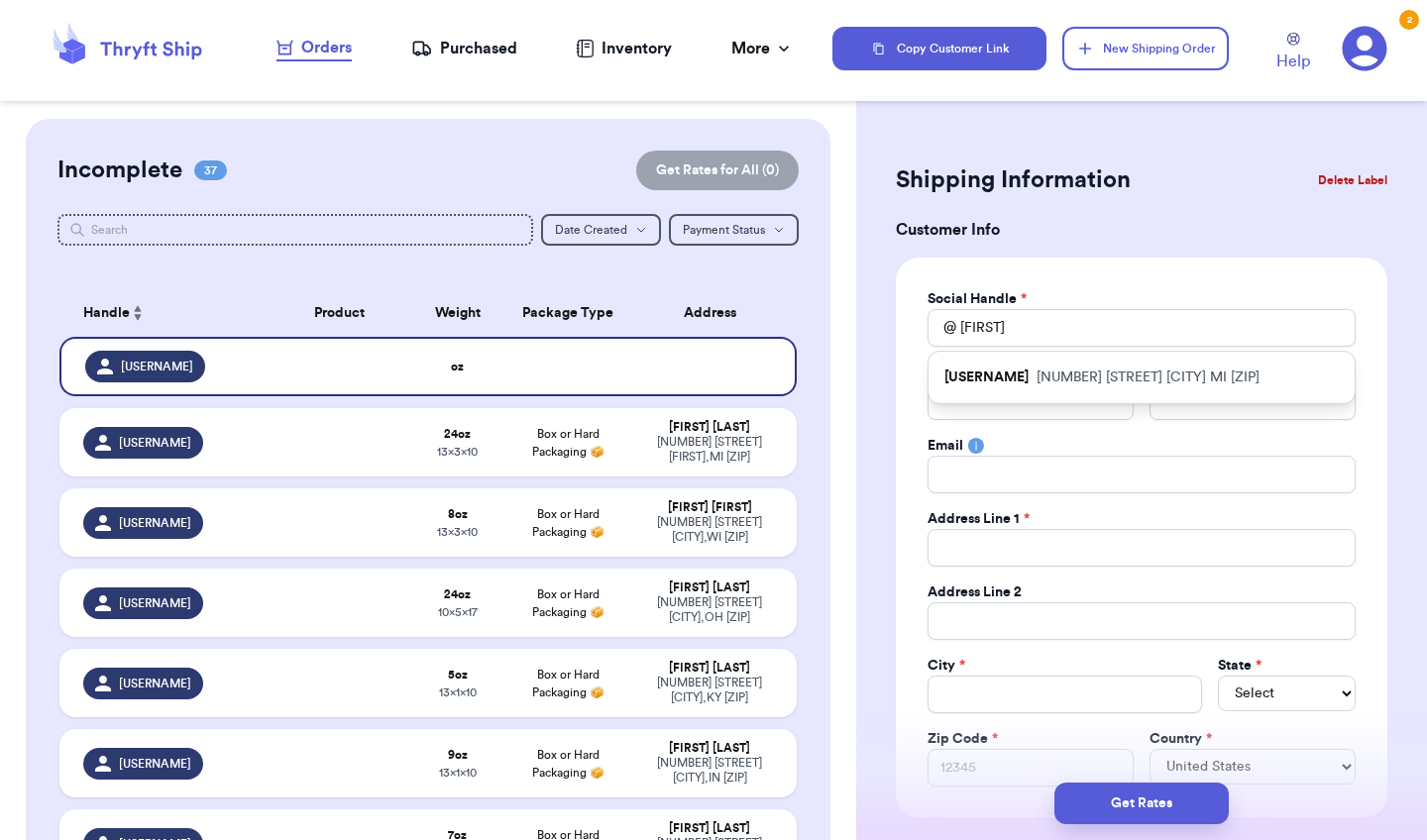type 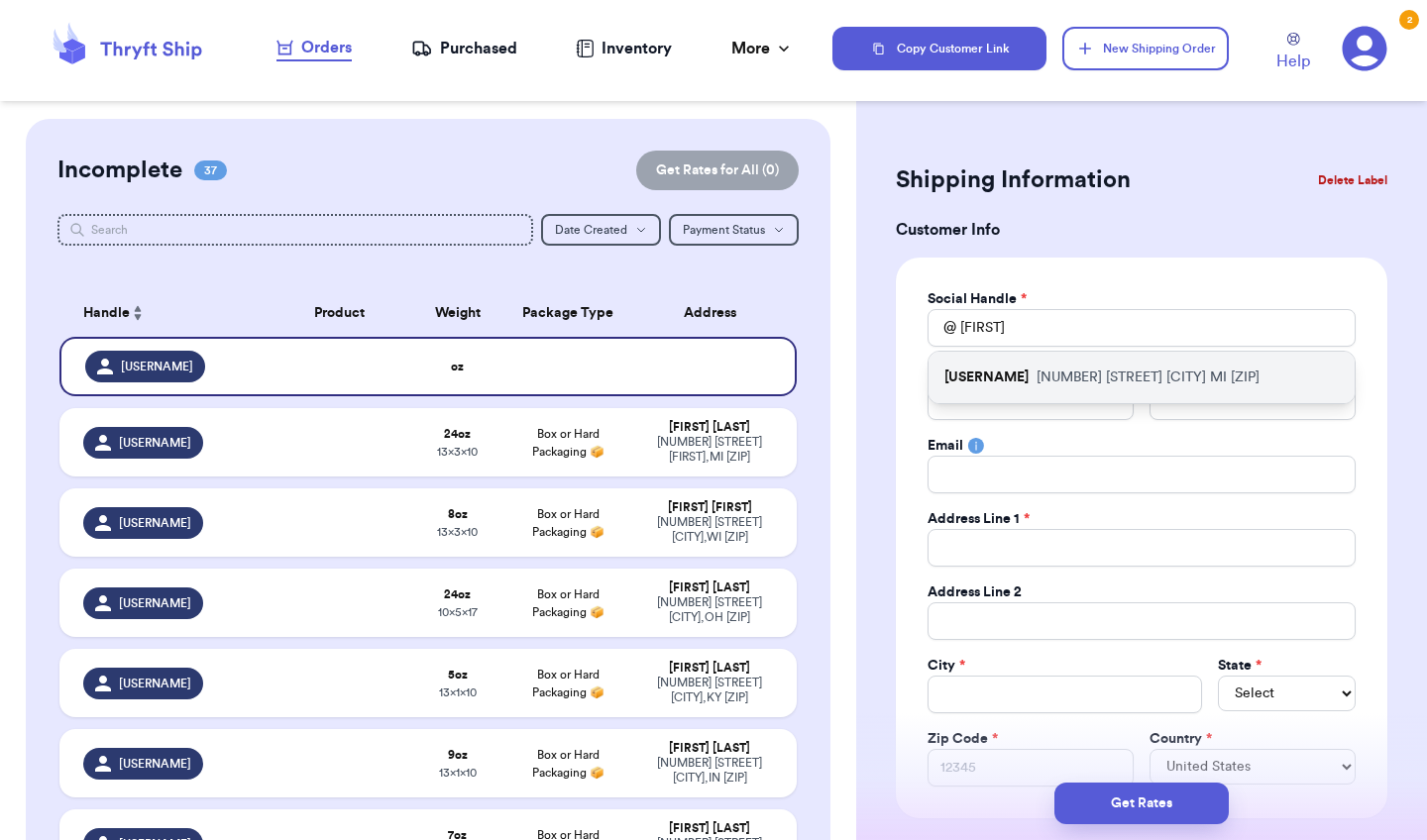 drag, startPoint x: 1010, startPoint y: 326, endPoint x: 1082, endPoint y: 378, distance: 88.81441 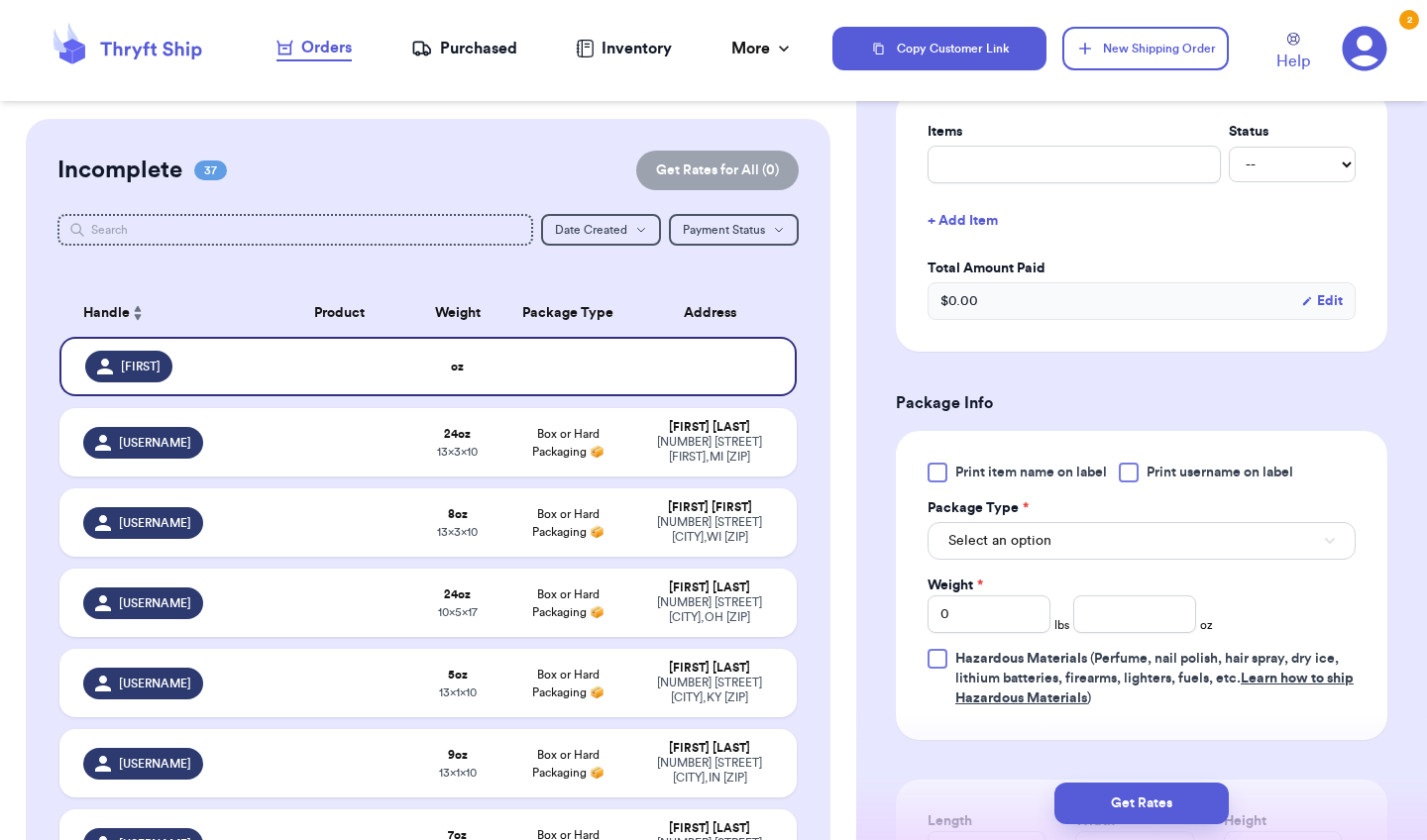 scroll, scrollTop: 808, scrollLeft: 0, axis: vertical 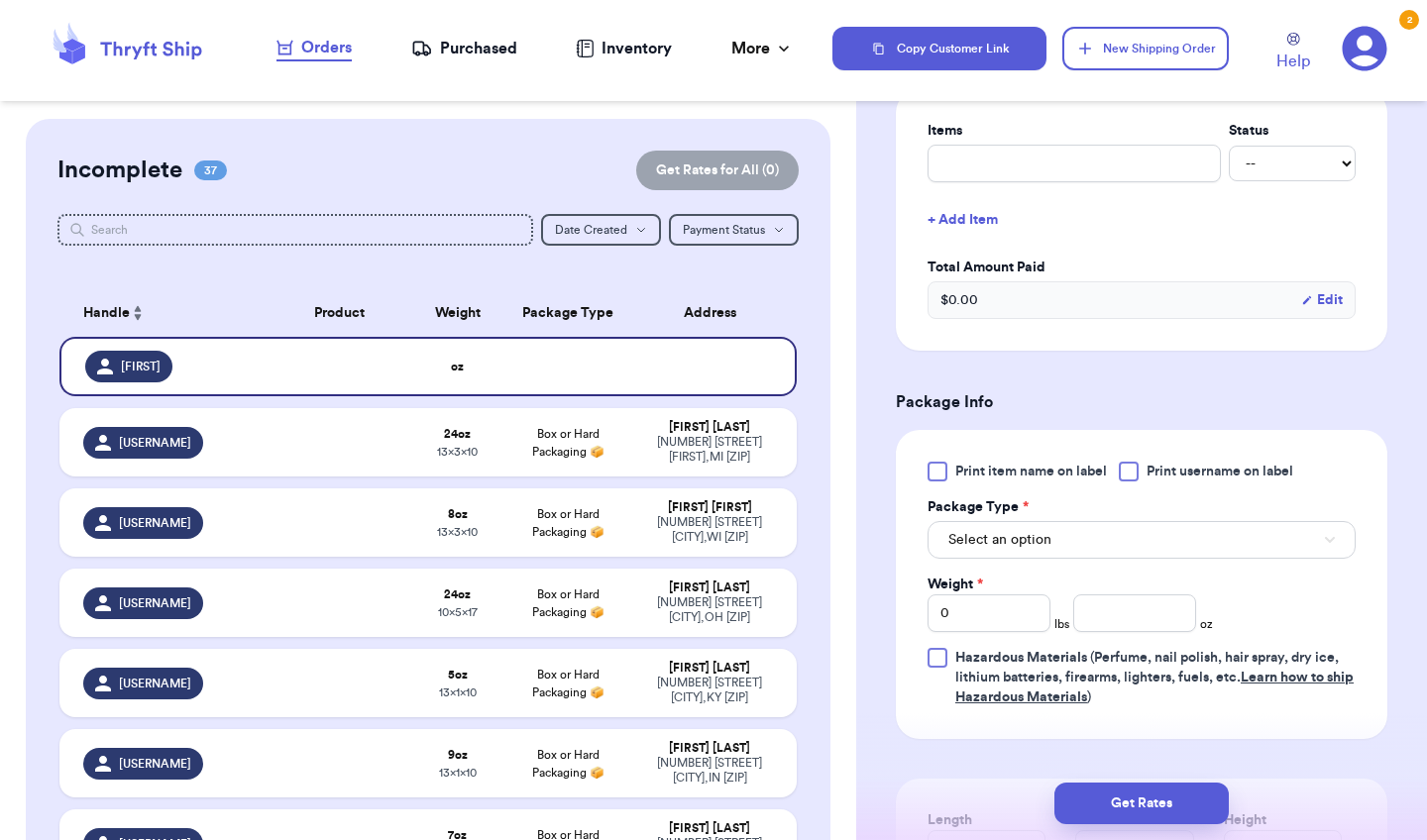 click on "Select an option" at bounding box center (1142, 540) 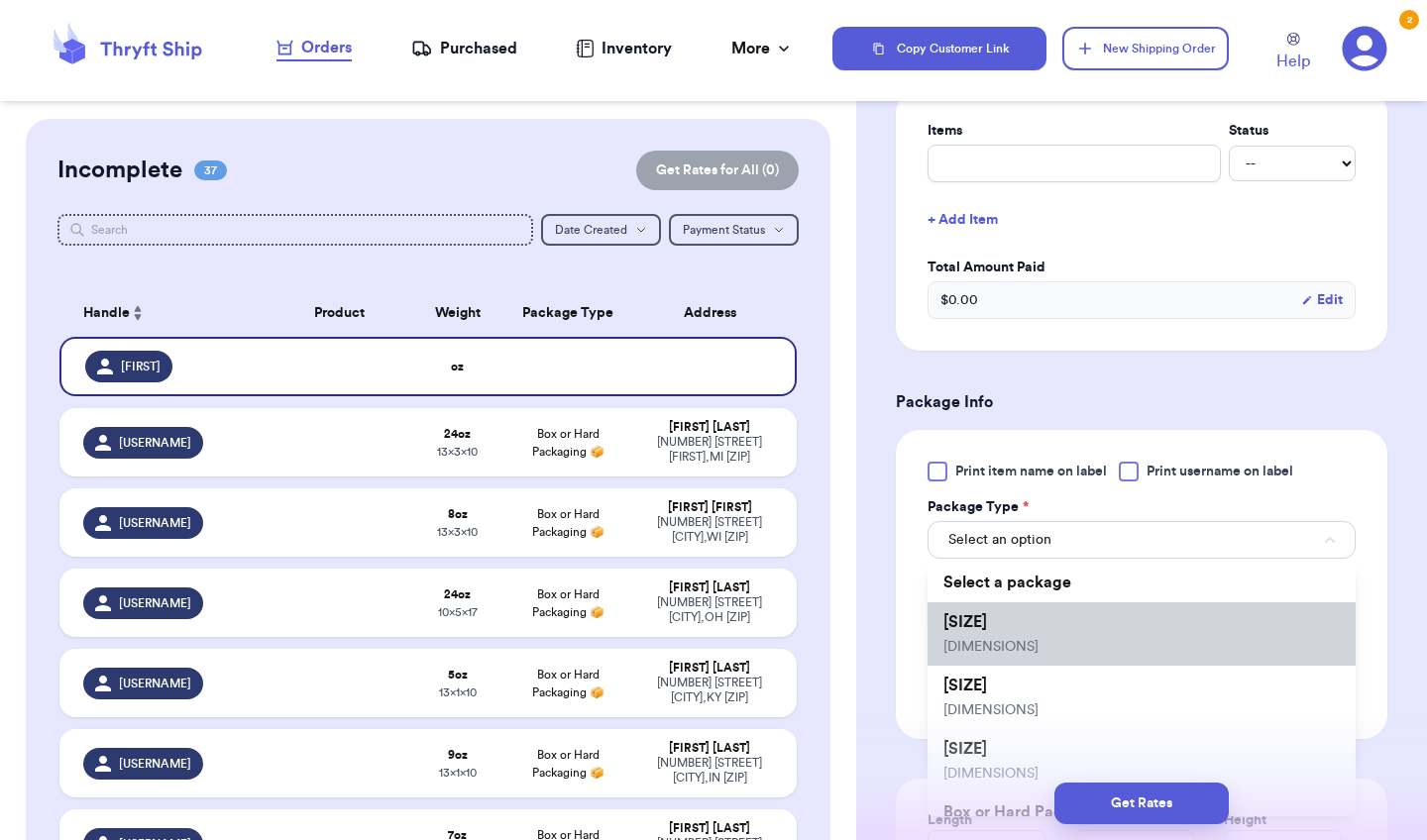 click on "[SIZE] [DIMENSIONS]" at bounding box center (1142, 634) 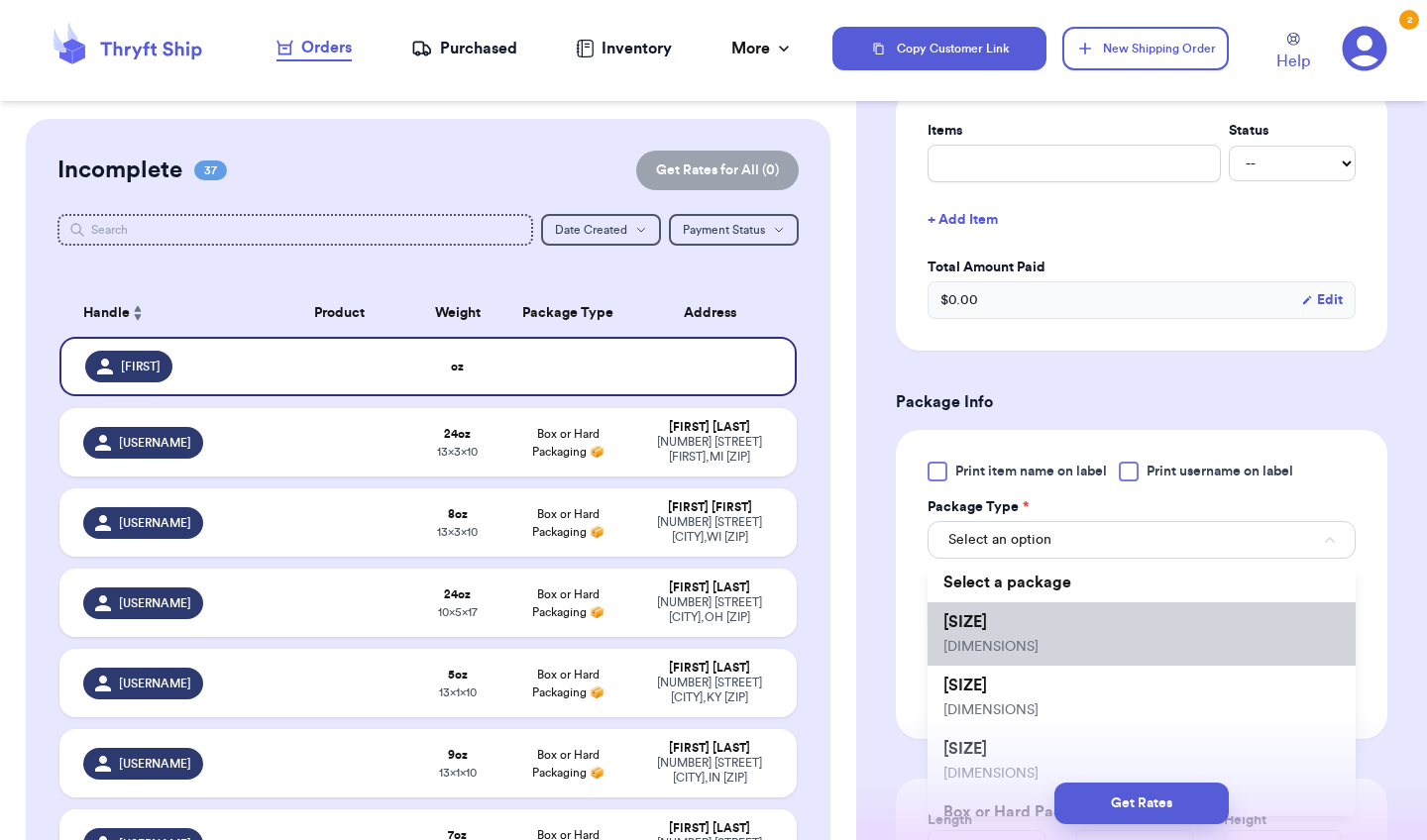 type 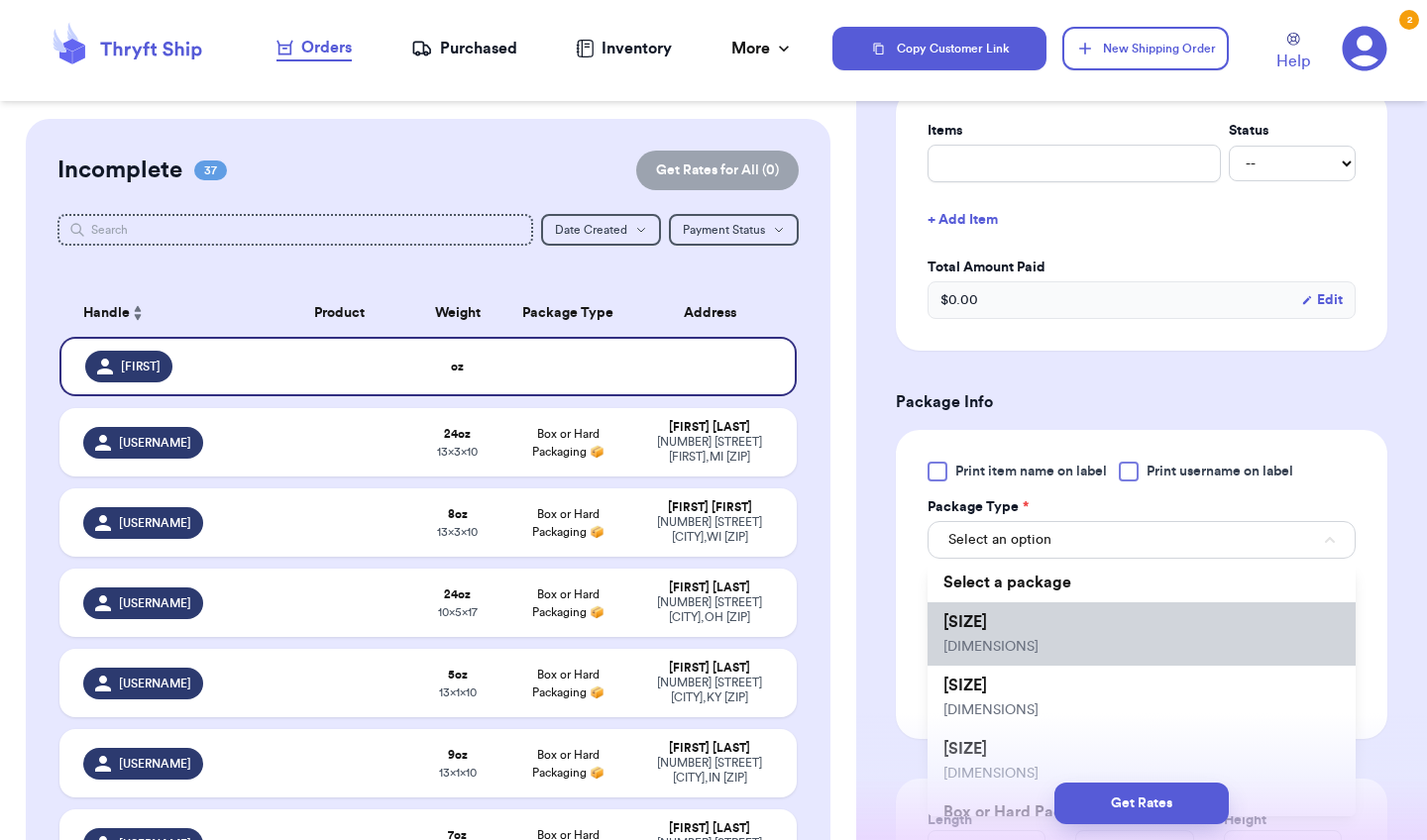 type on "10" 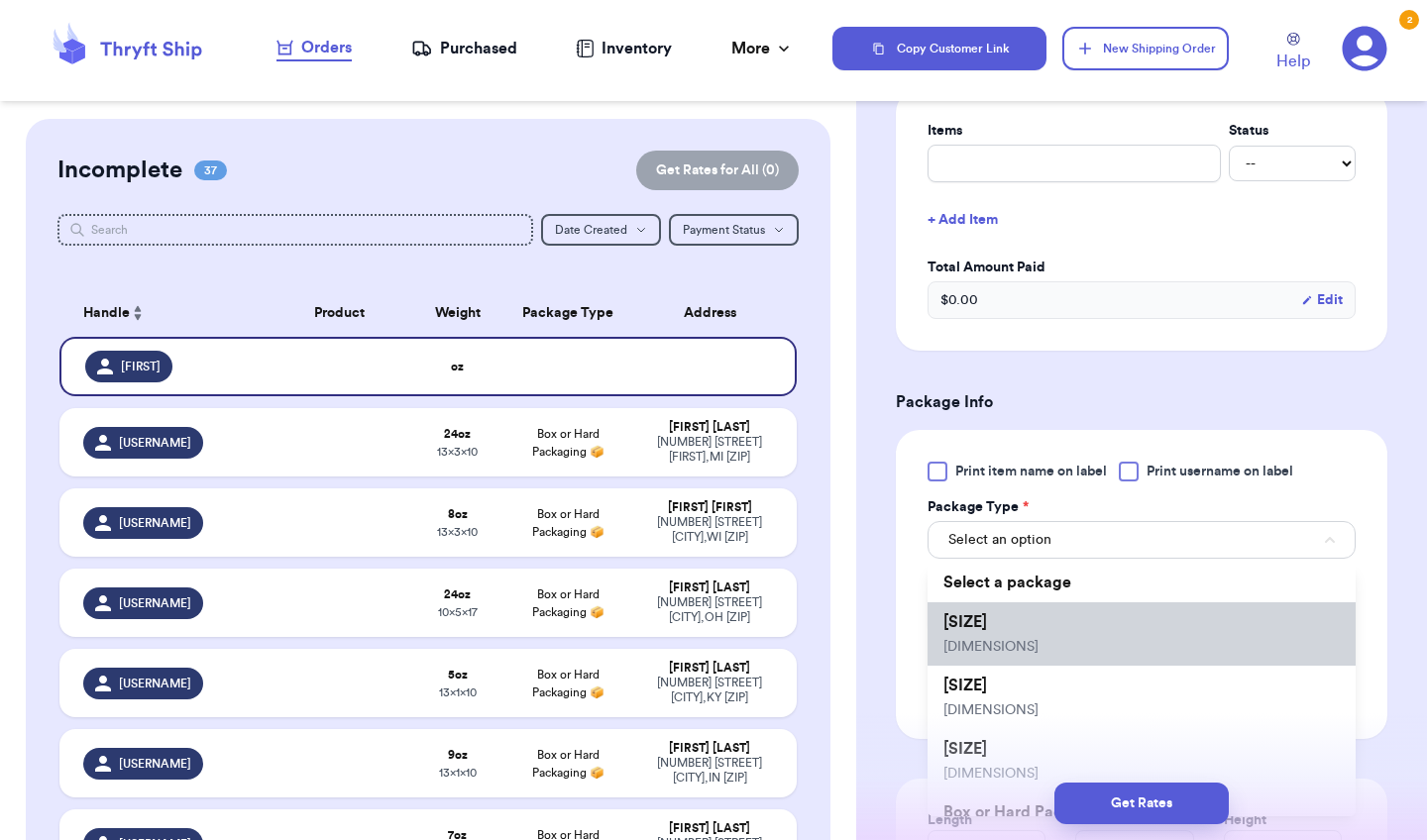 type on "13" 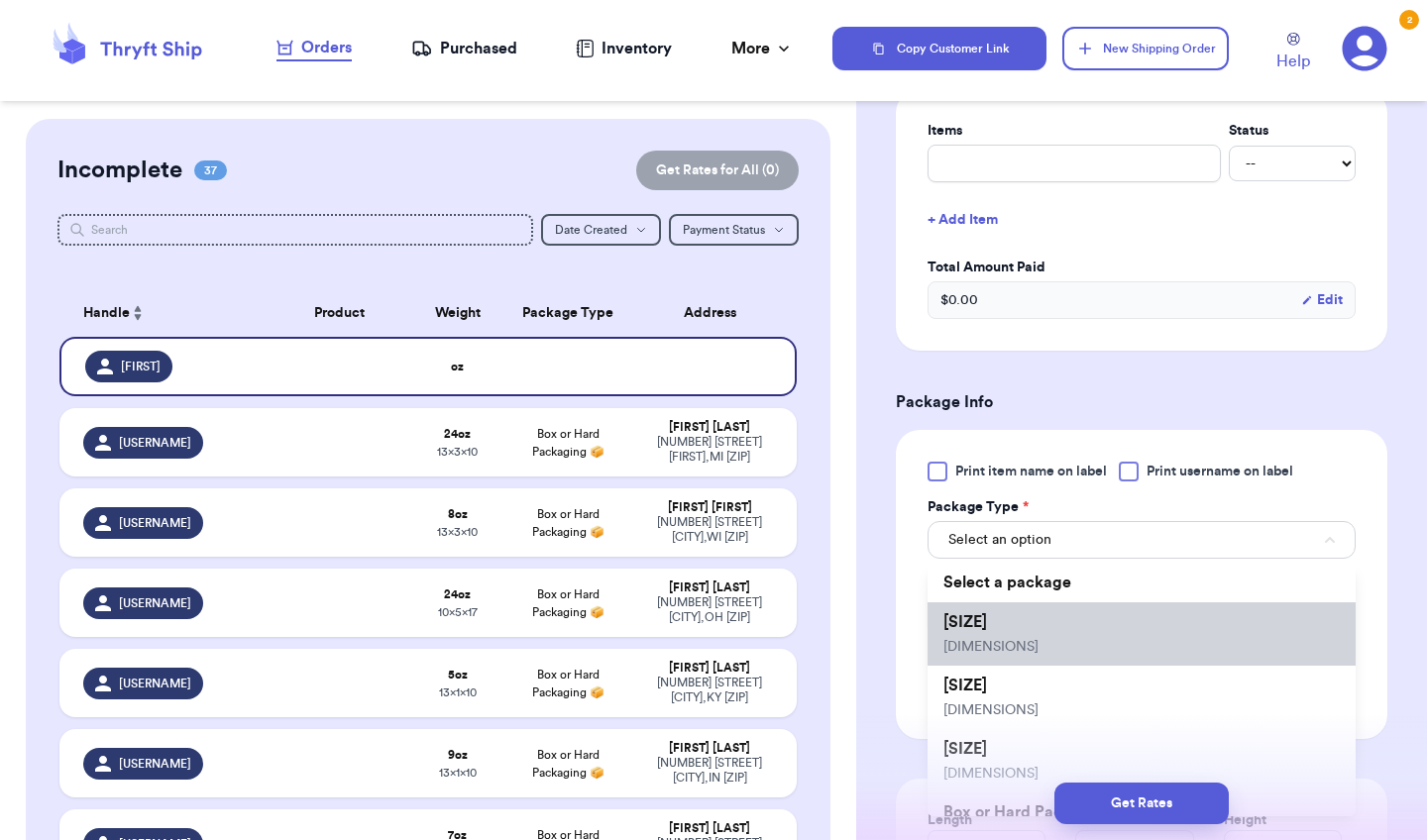 type on "1" 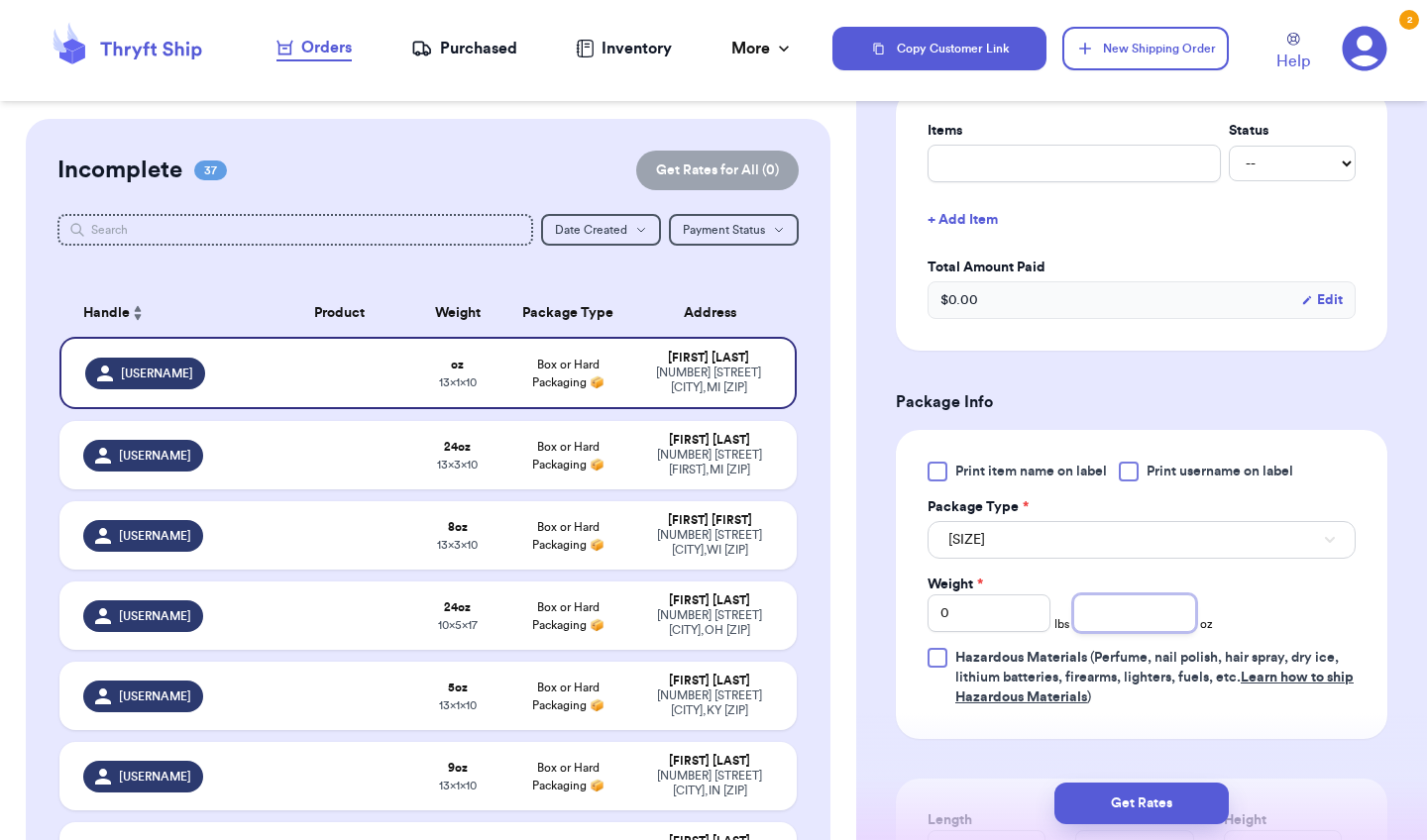 click at bounding box center [1135, 613] 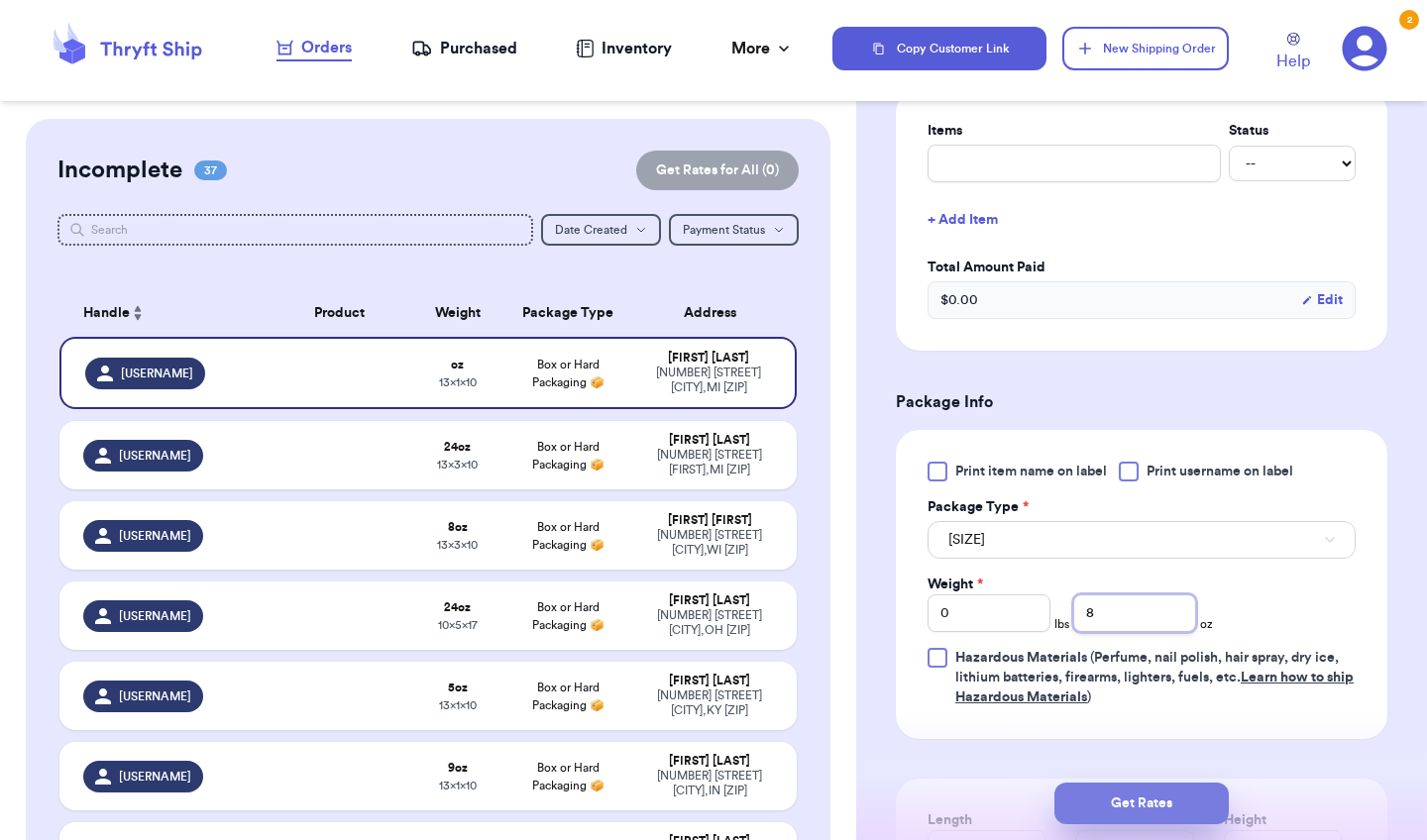 type on "8" 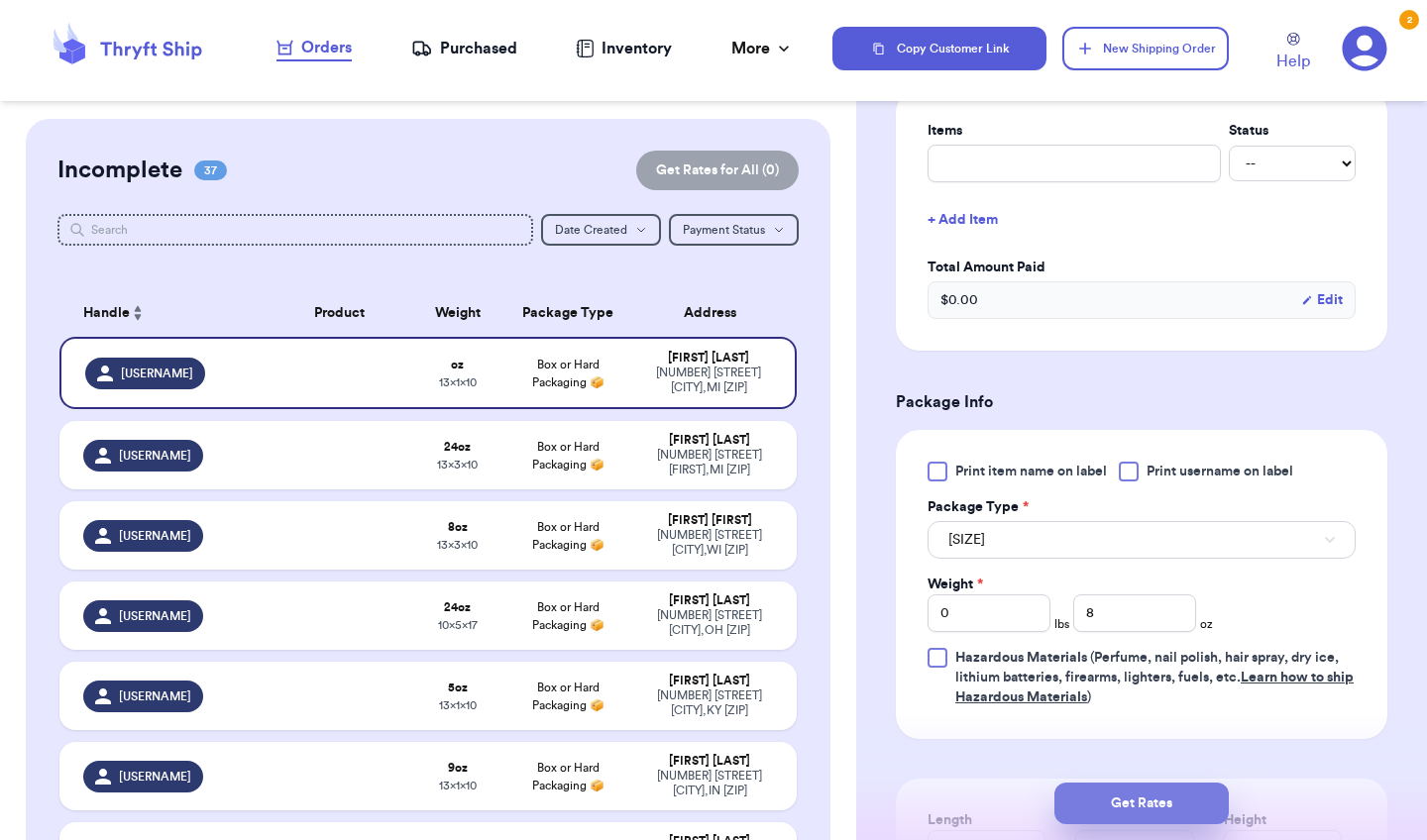 click on "Get Rates" at bounding box center [1142, 803] 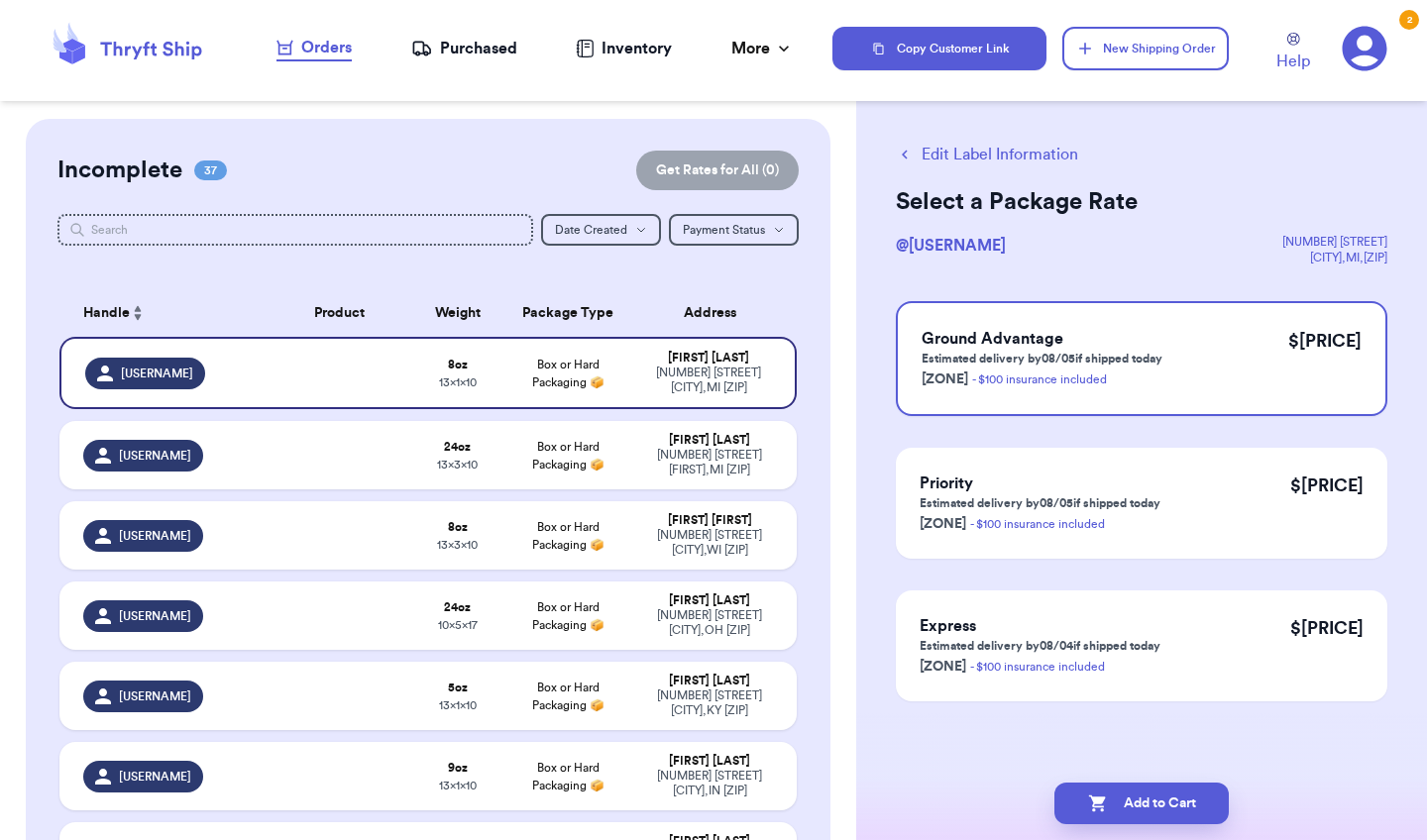 scroll, scrollTop: 0, scrollLeft: 0, axis: both 